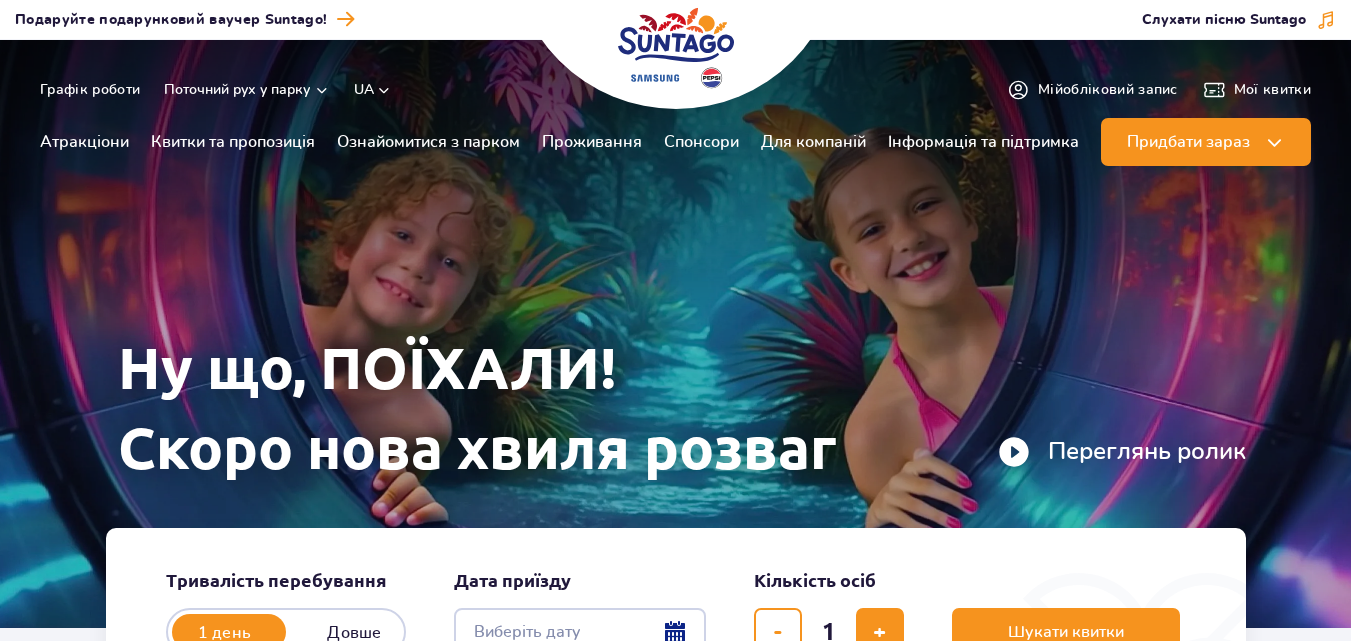 scroll, scrollTop: 0, scrollLeft: 0, axis: both 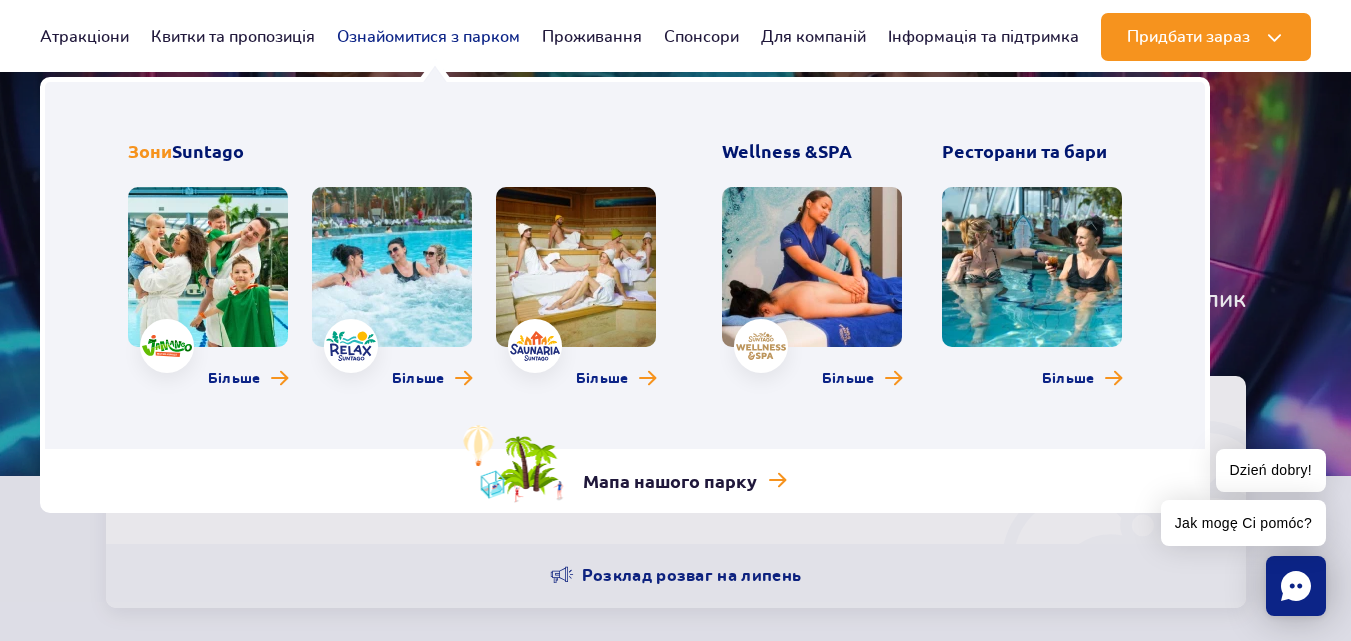 click on "Ознайомитися з парком" at bounding box center [428, 37] 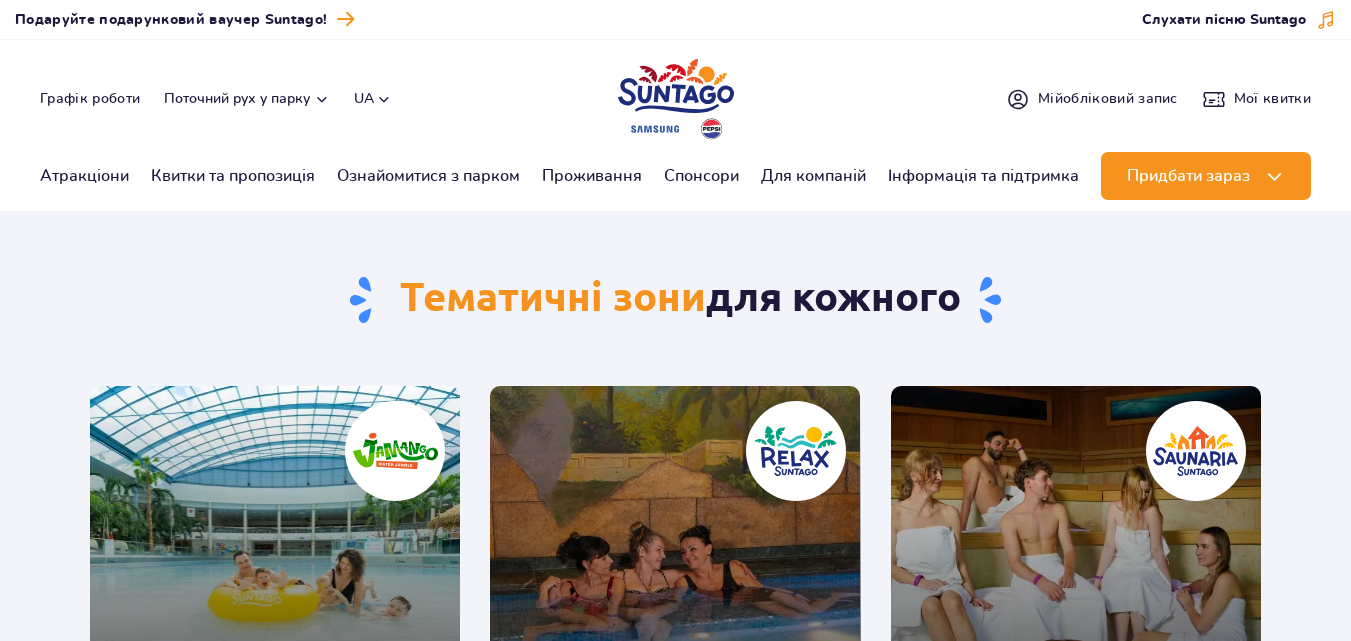 scroll, scrollTop: 0, scrollLeft: 0, axis: both 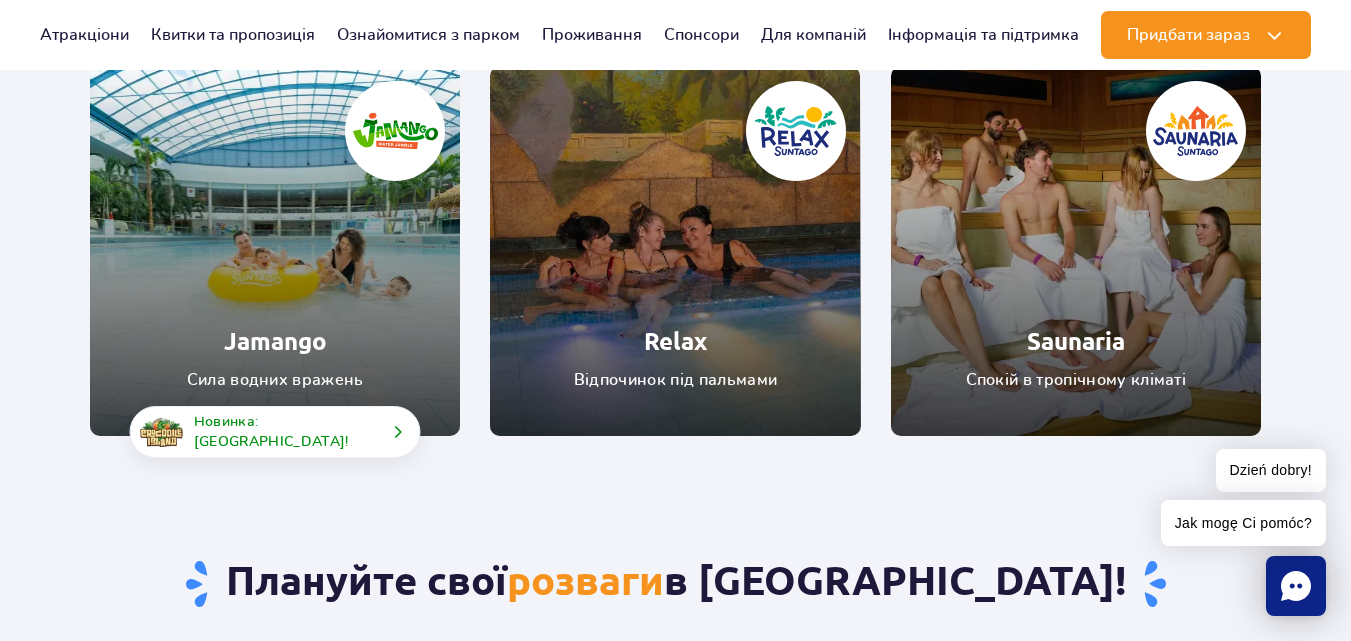 click at bounding box center (275, 251) 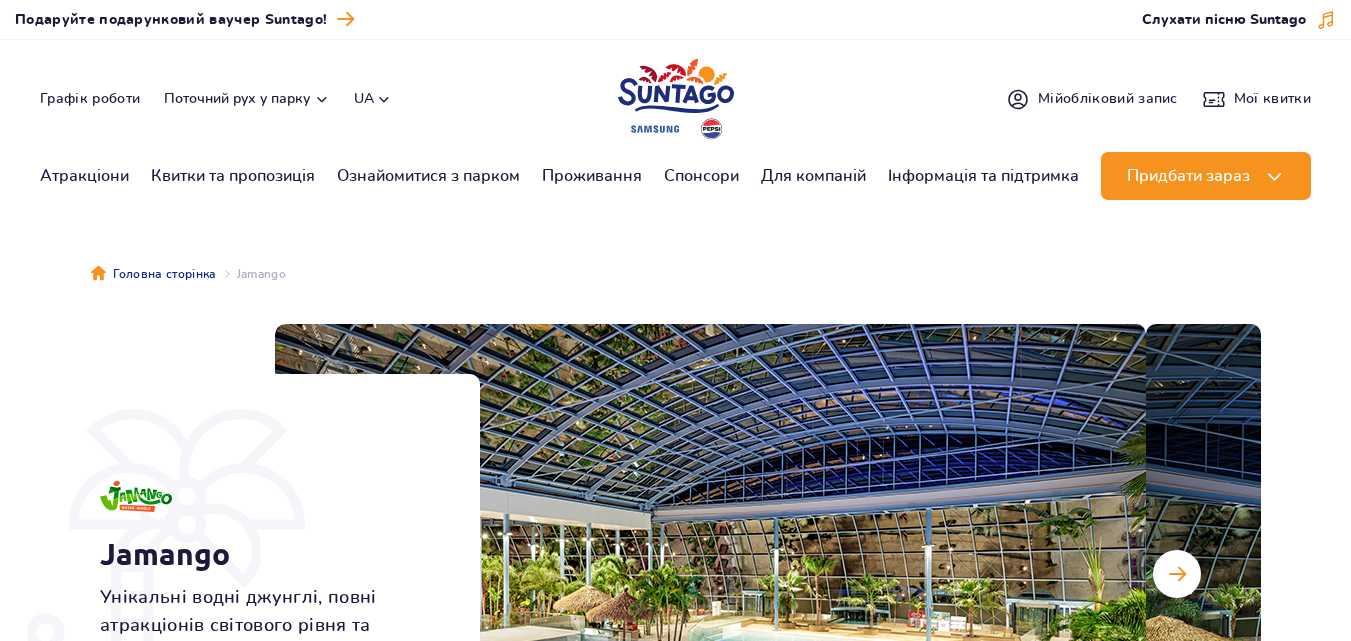 scroll, scrollTop: 0, scrollLeft: 0, axis: both 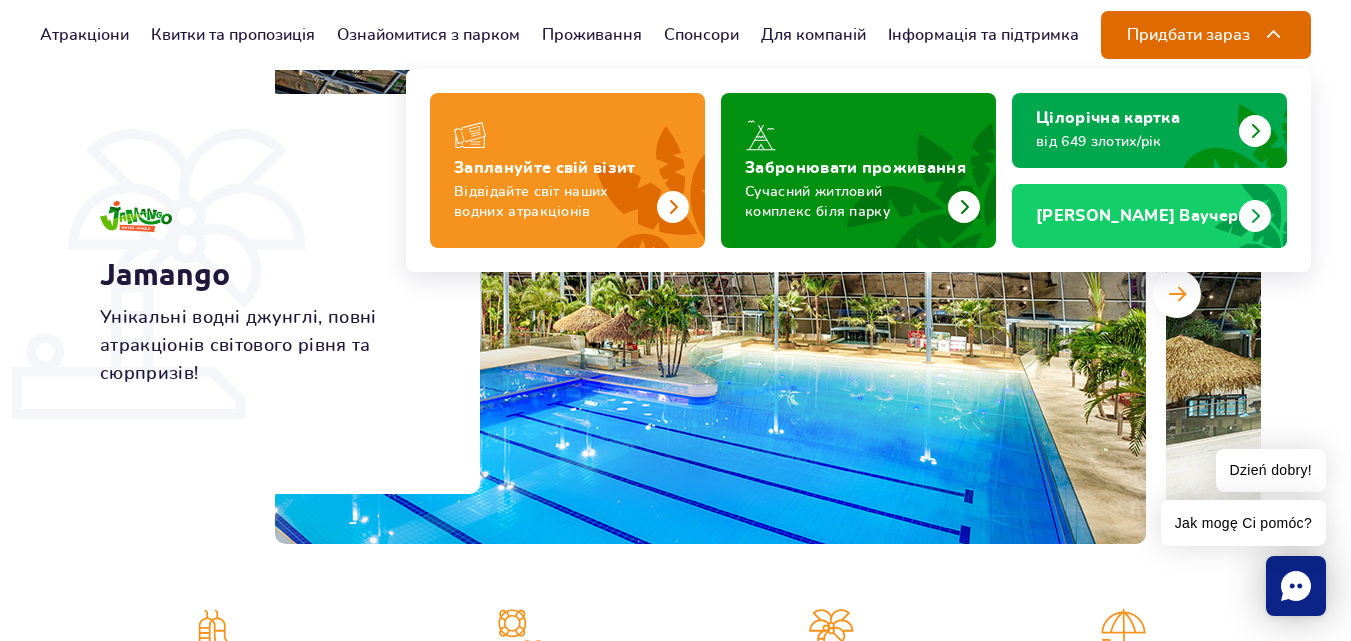 click on "Придбати зараз" at bounding box center (1206, 35) 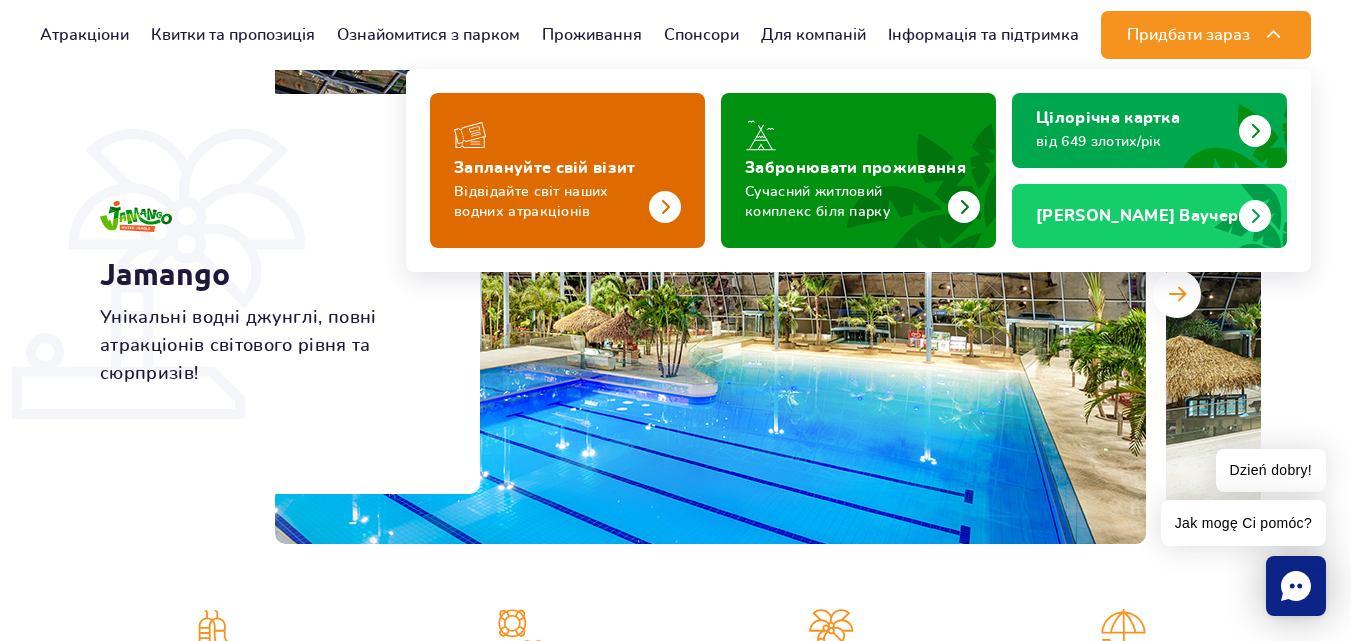 click at bounding box center [567, 170] 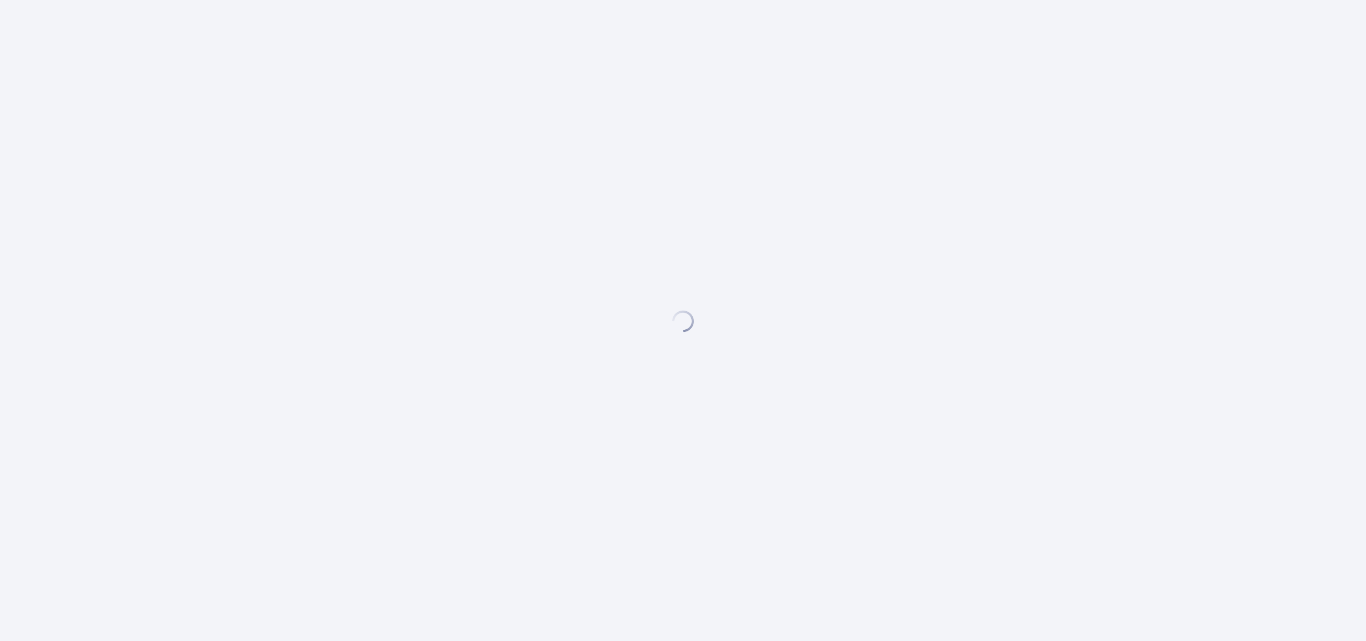 scroll, scrollTop: 0, scrollLeft: 0, axis: both 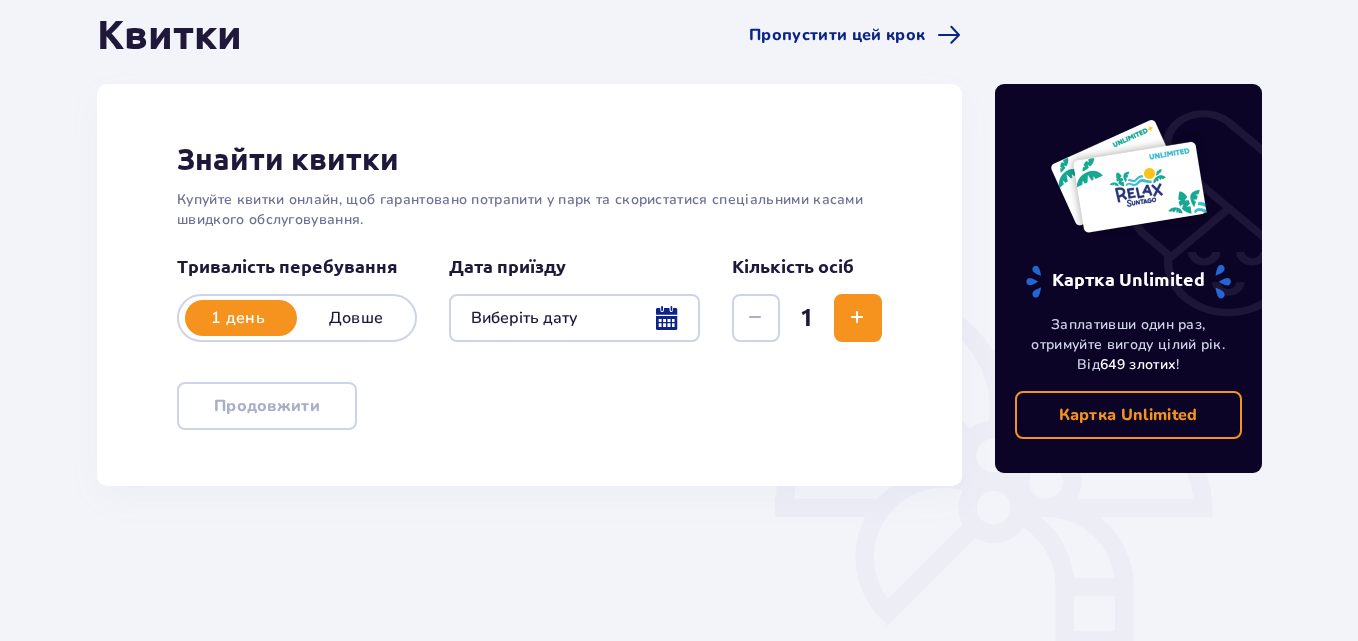 click at bounding box center (574, 318) 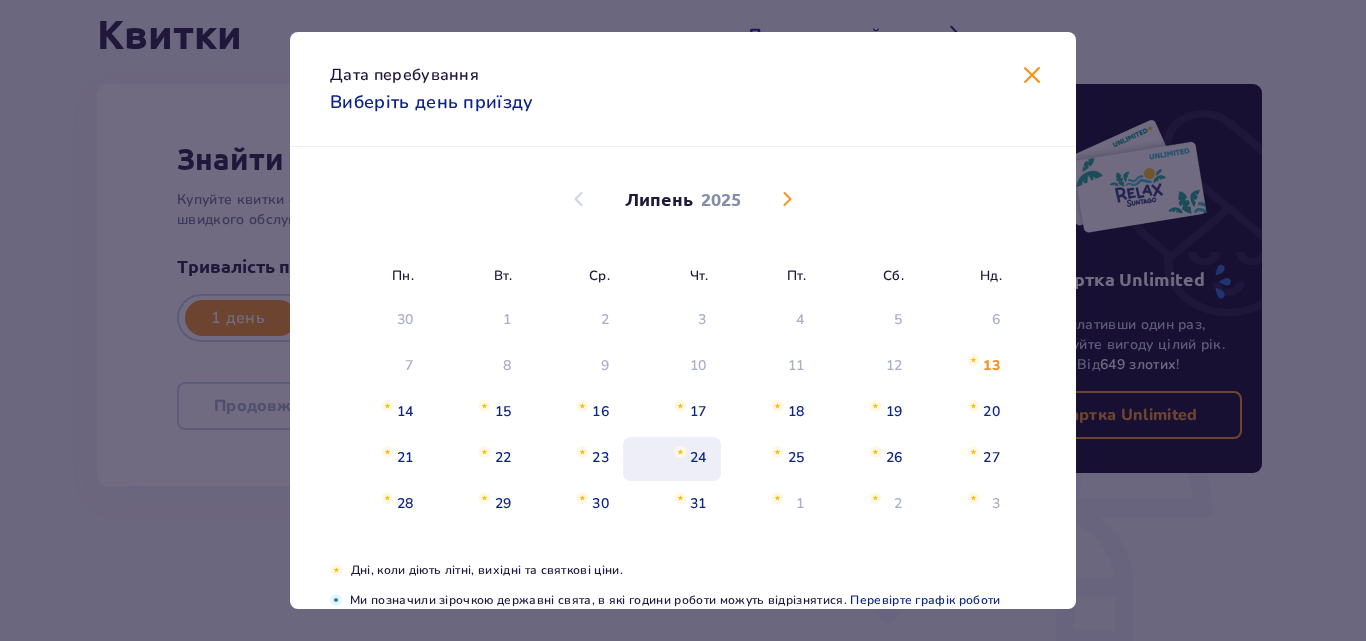 click on "24" at bounding box center (698, 458) 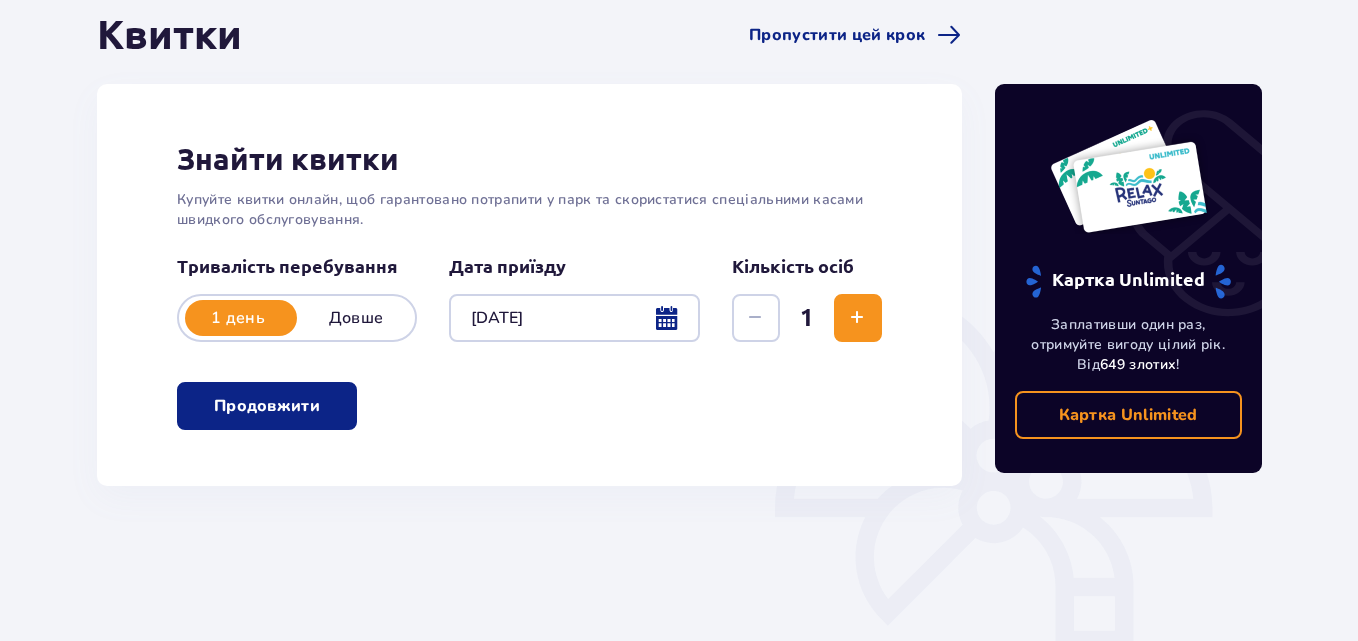 click at bounding box center (857, 318) 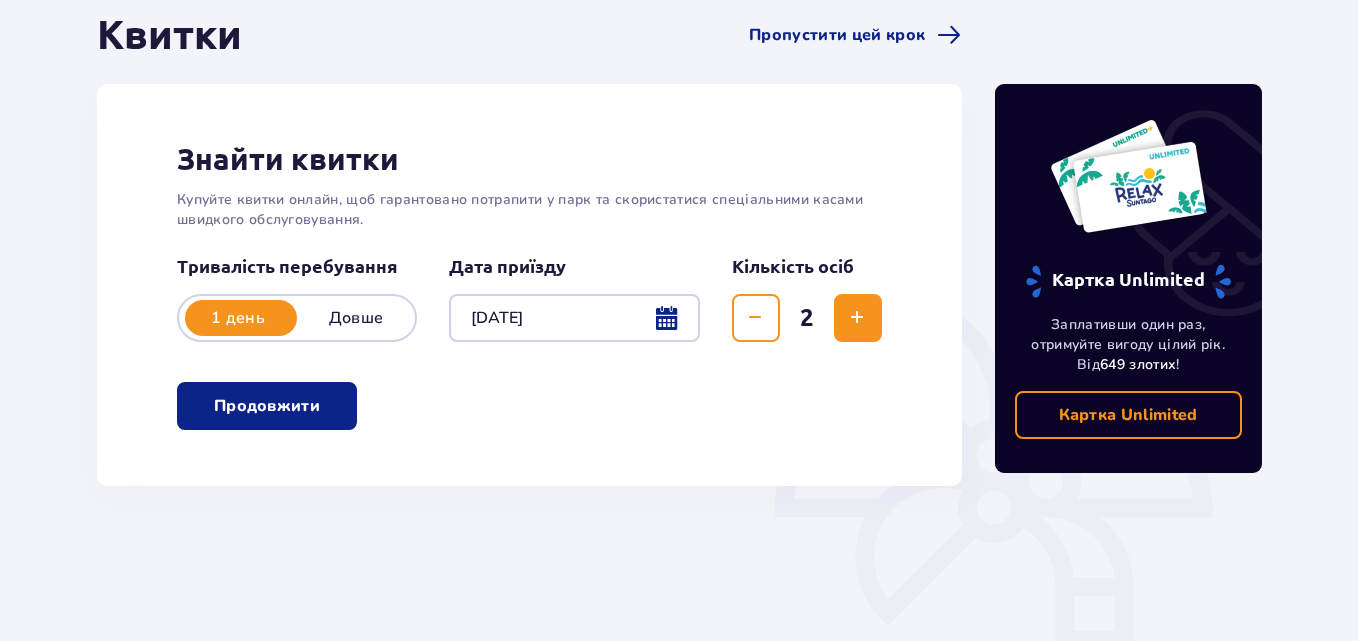 click at bounding box center [857, 318] 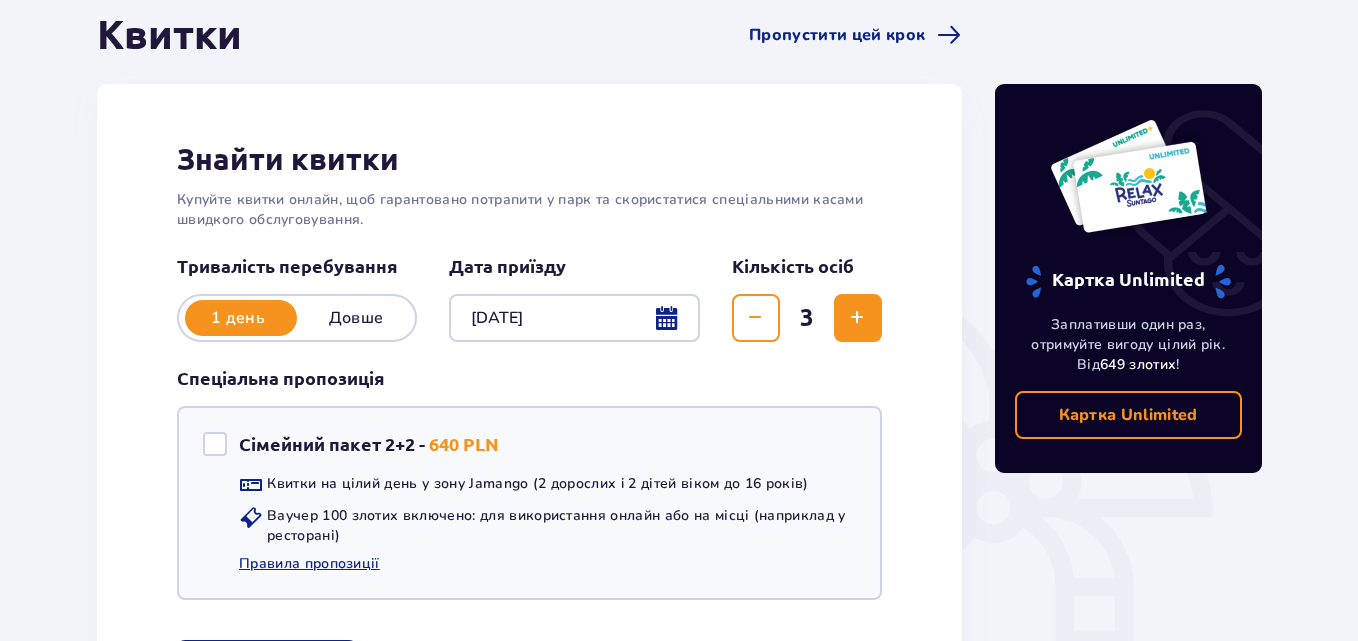 click at bounding box center (857, 318) 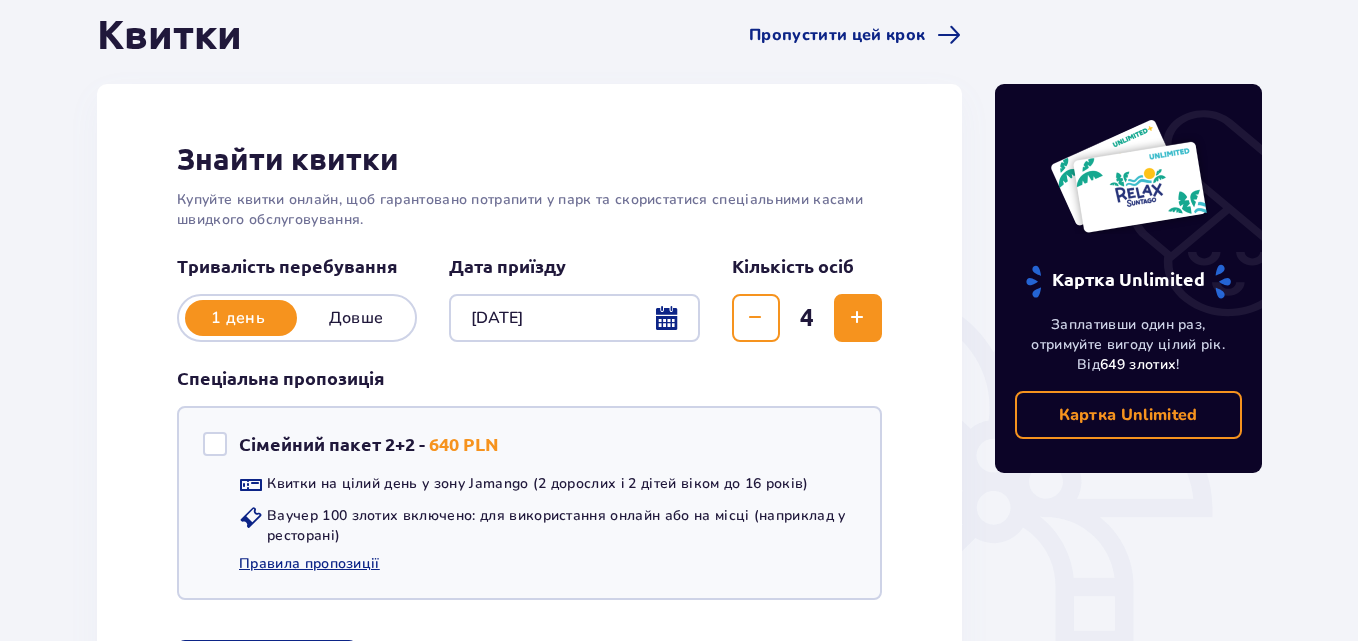 type 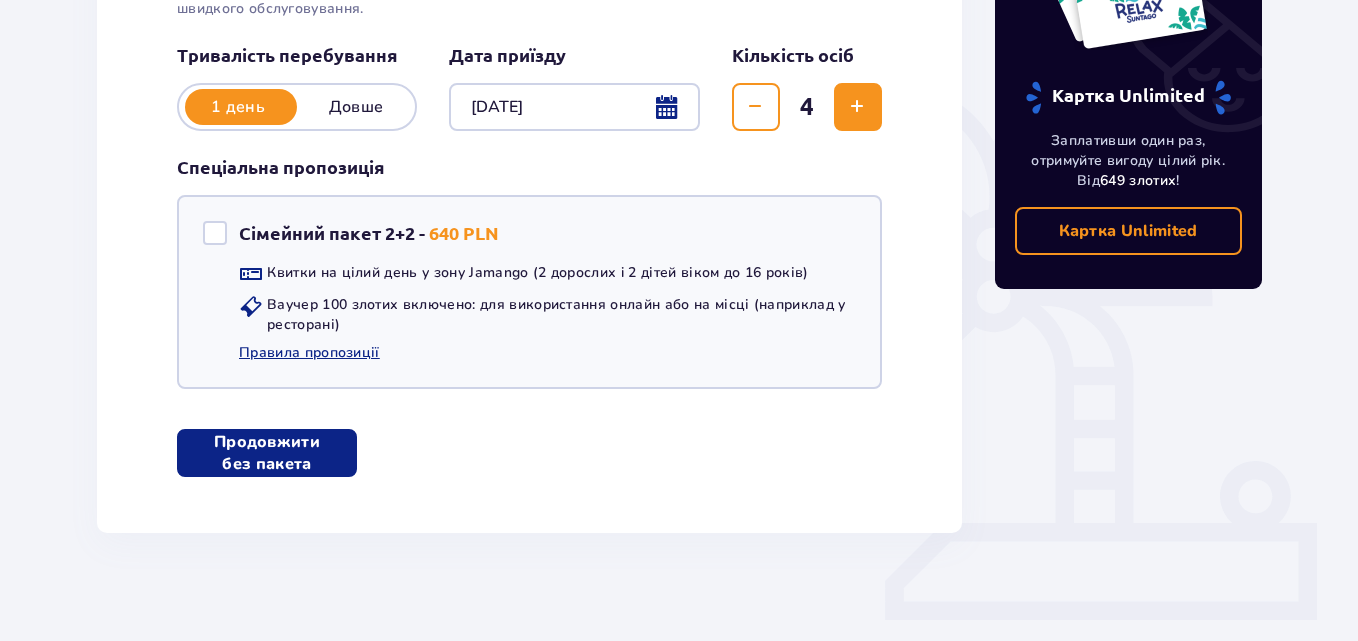 scroll, scrollTop: 425, scrollLeft: 0, axis: vertical 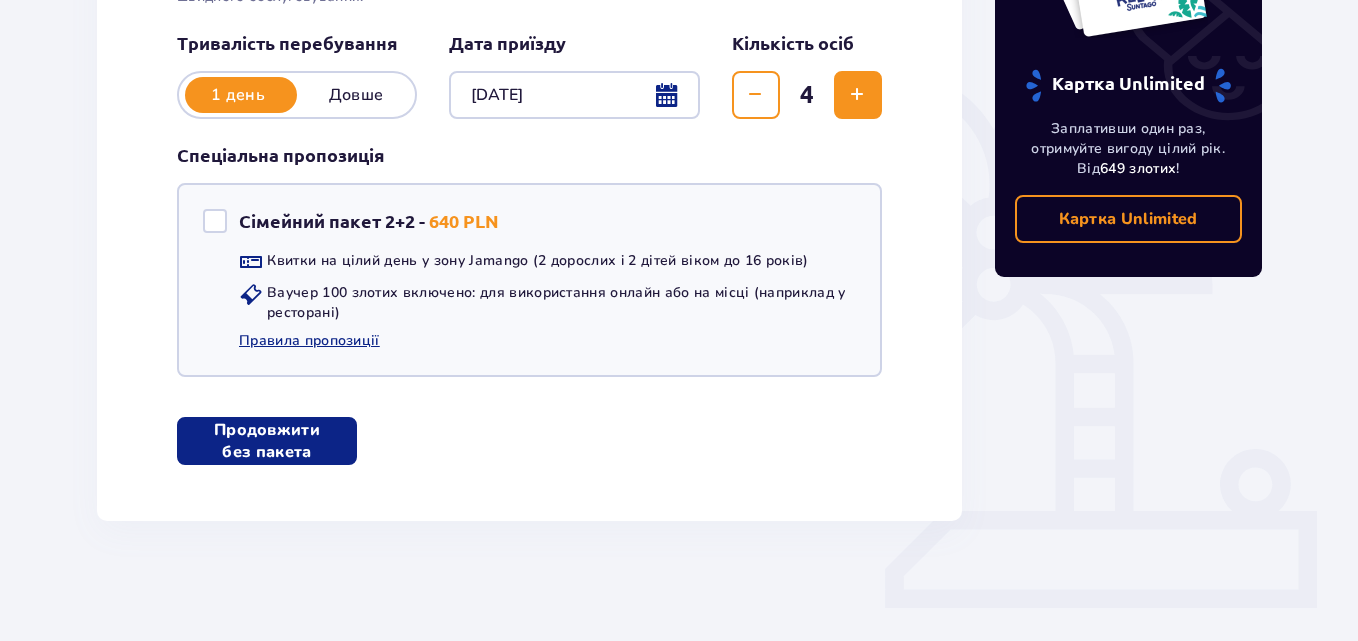 click on "Продовжити без пакета" at bounding box center [267, 441] 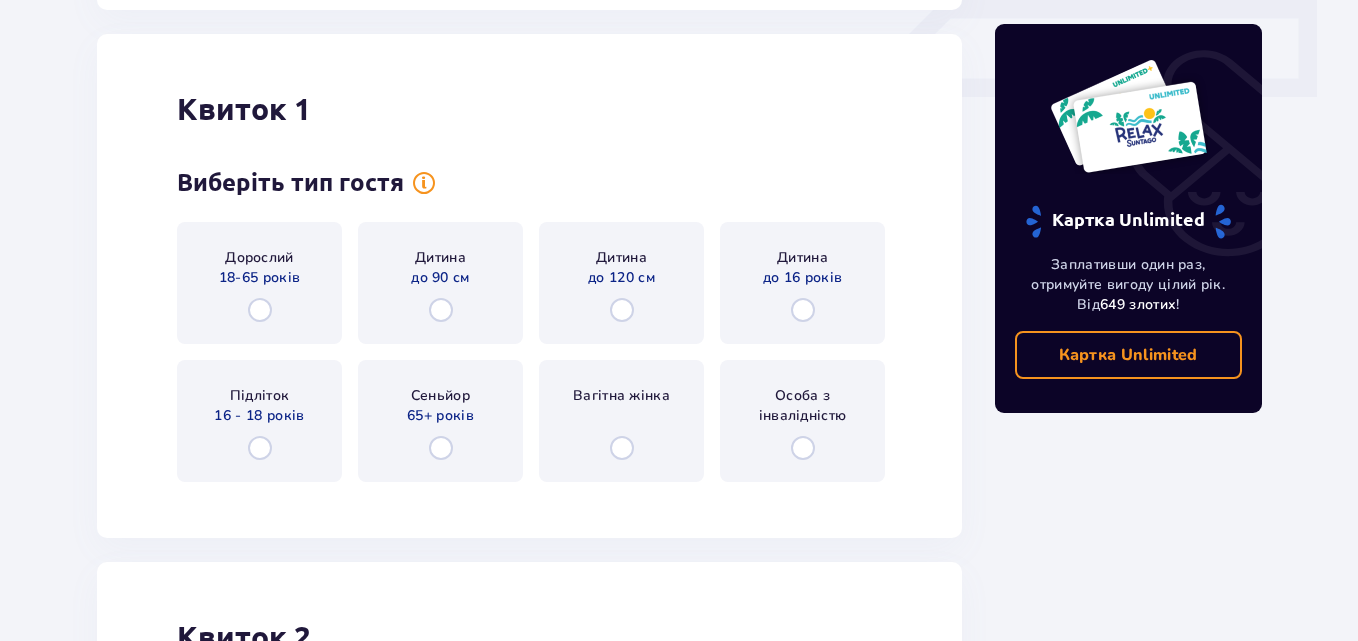 scroll, scrollTop: 946, scrollLeft: 0, axis: vertical 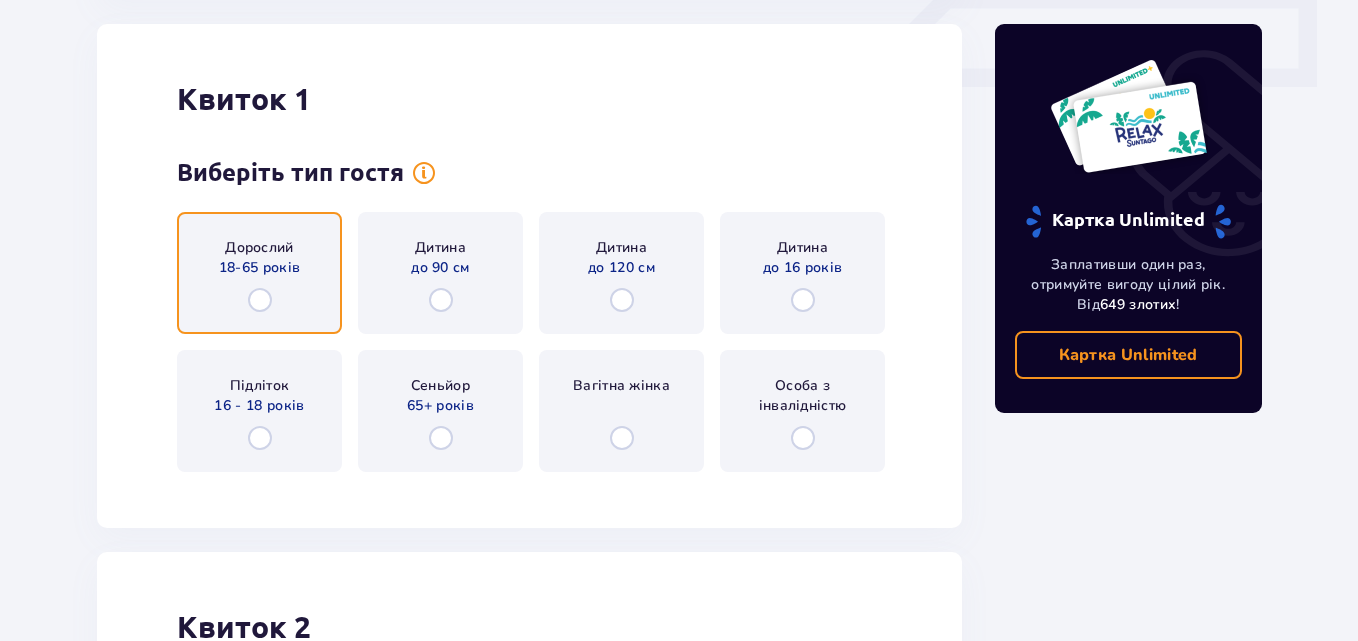 click at bounding box center [260, 300] 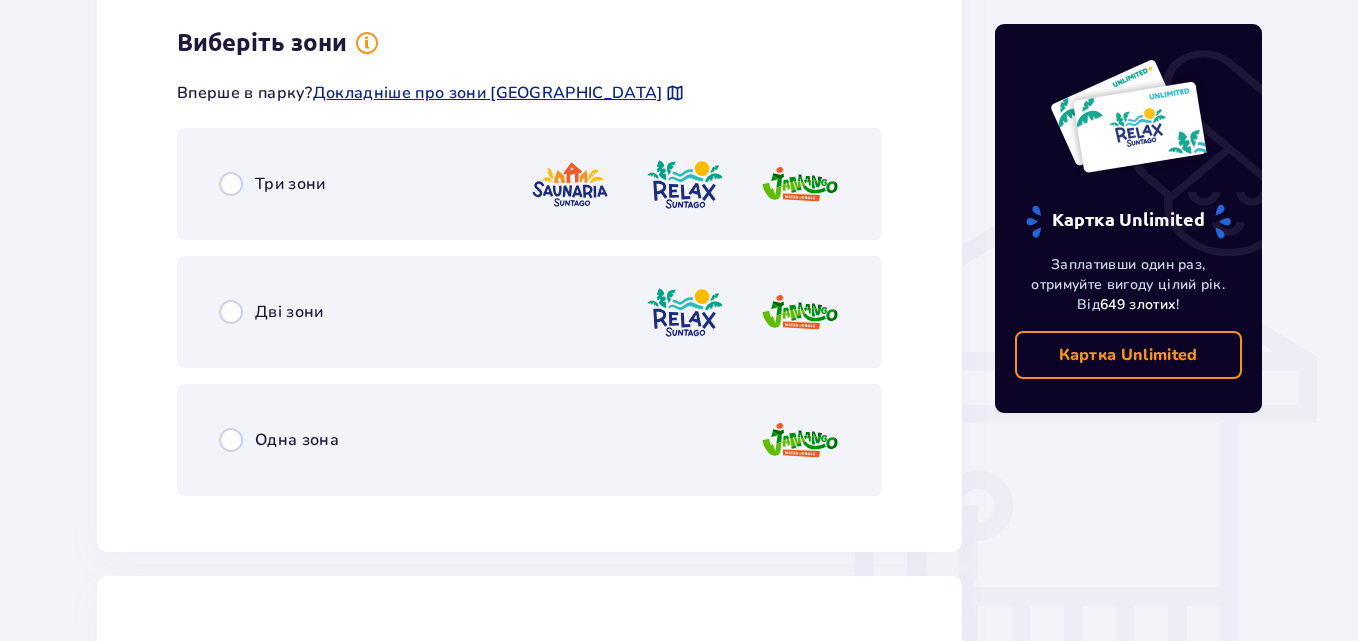 scroll, scrollTop: 1434, scrollLeft: 0, axis: vertical 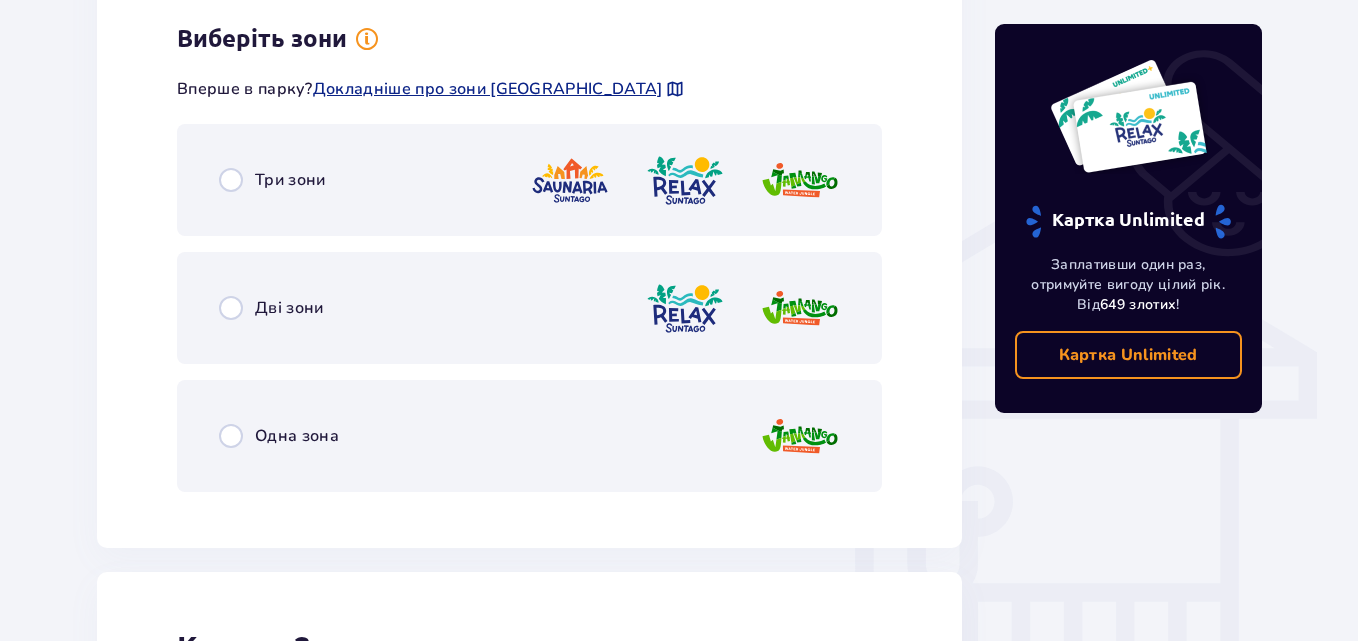 click on "Одна зона" at bounding box center (279, 436) 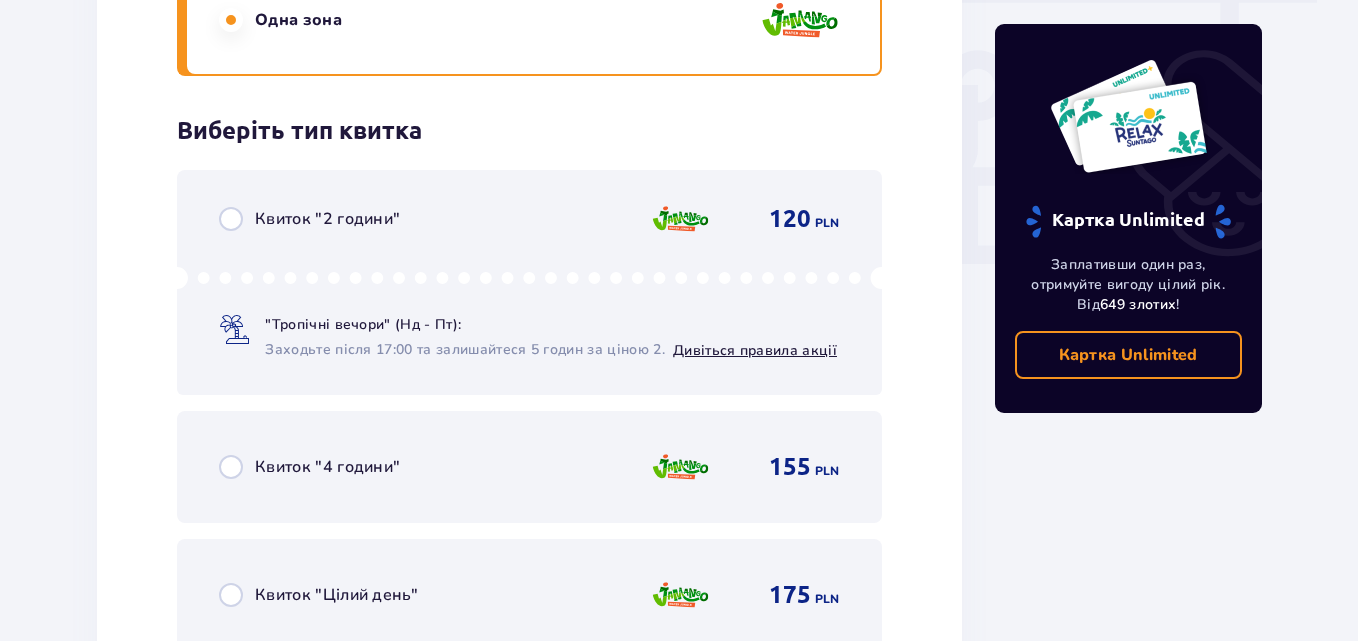 scroll, scrollTop: 1942, scrollLeft: 0, axis: vertical 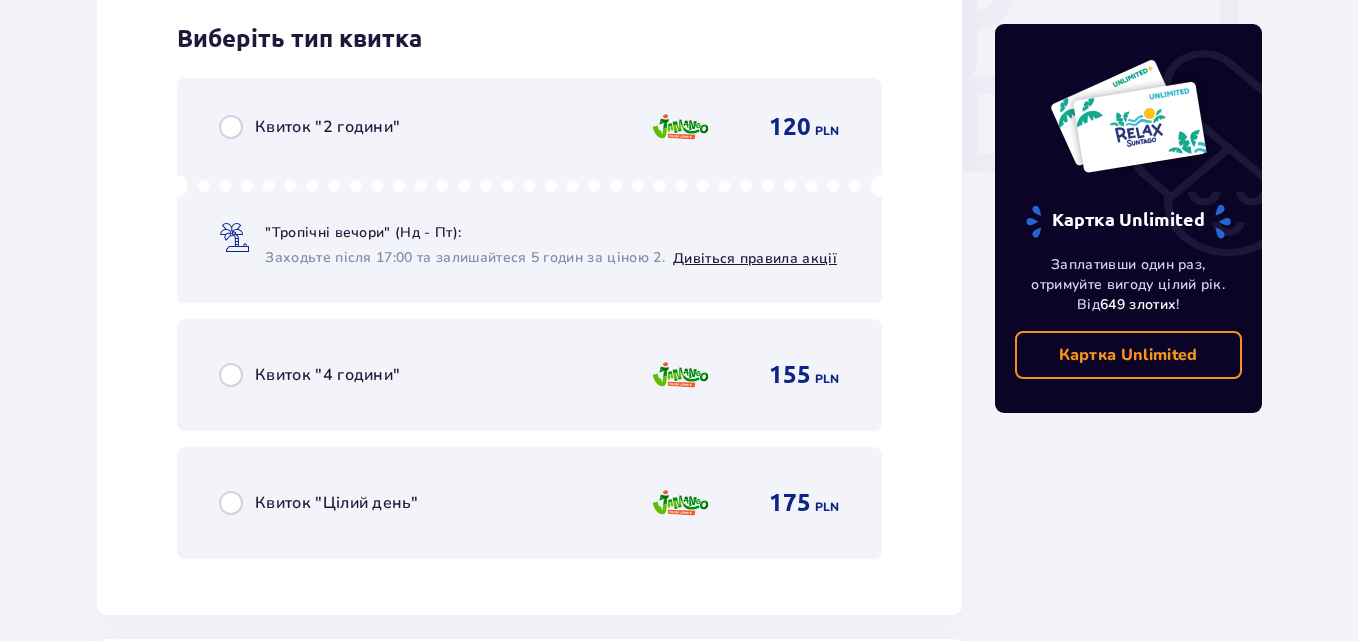 click on "Квиток "Цілий день"" at bounding box center (318, 503) 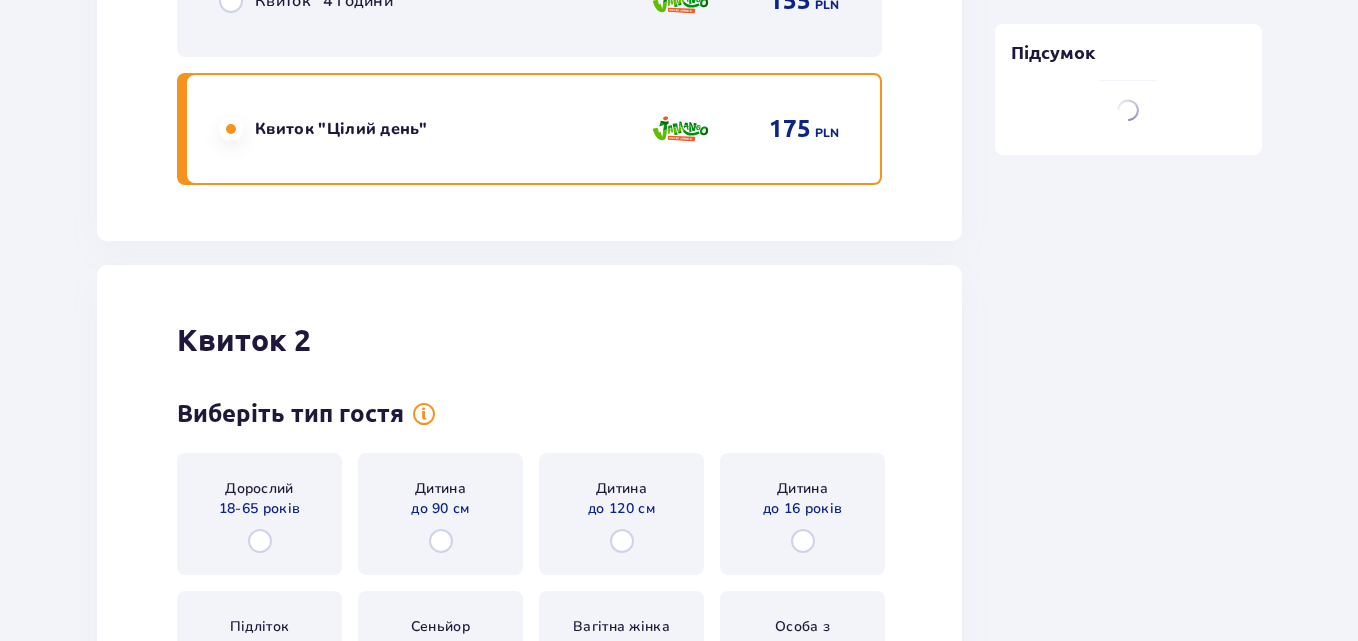 scroll, scrollTop: 2557, scrollLeft: 0, axis: vertical 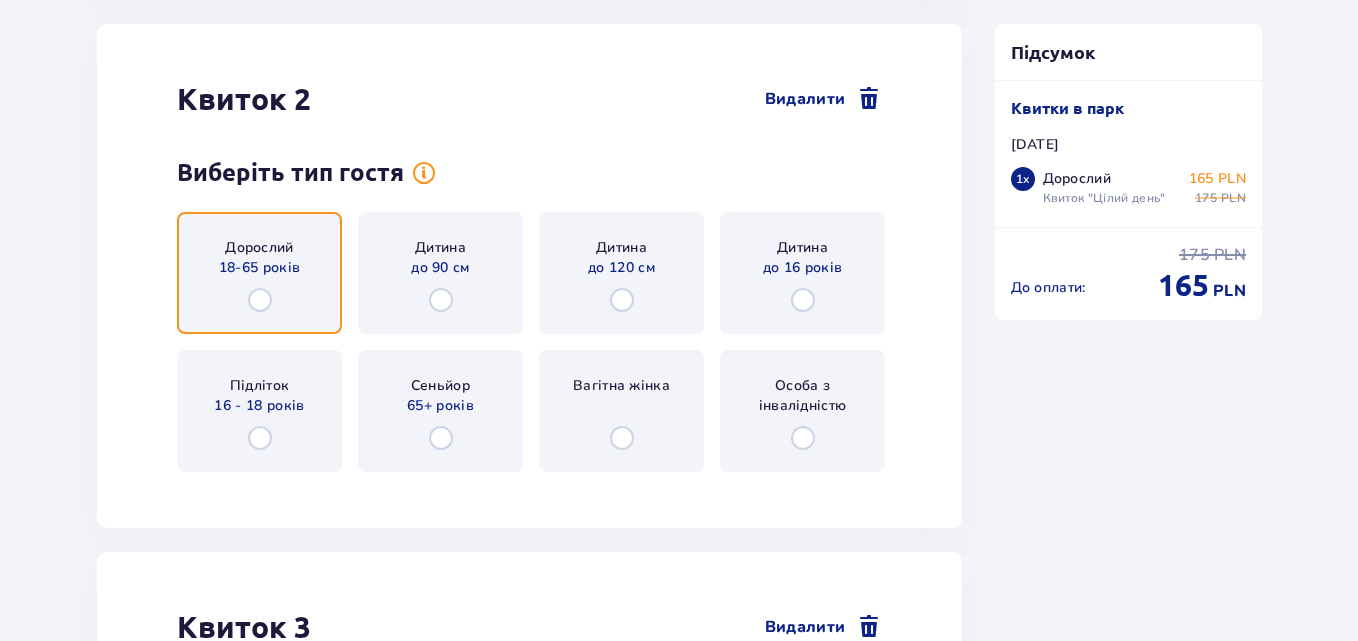 click at bounding box center (260, 300) 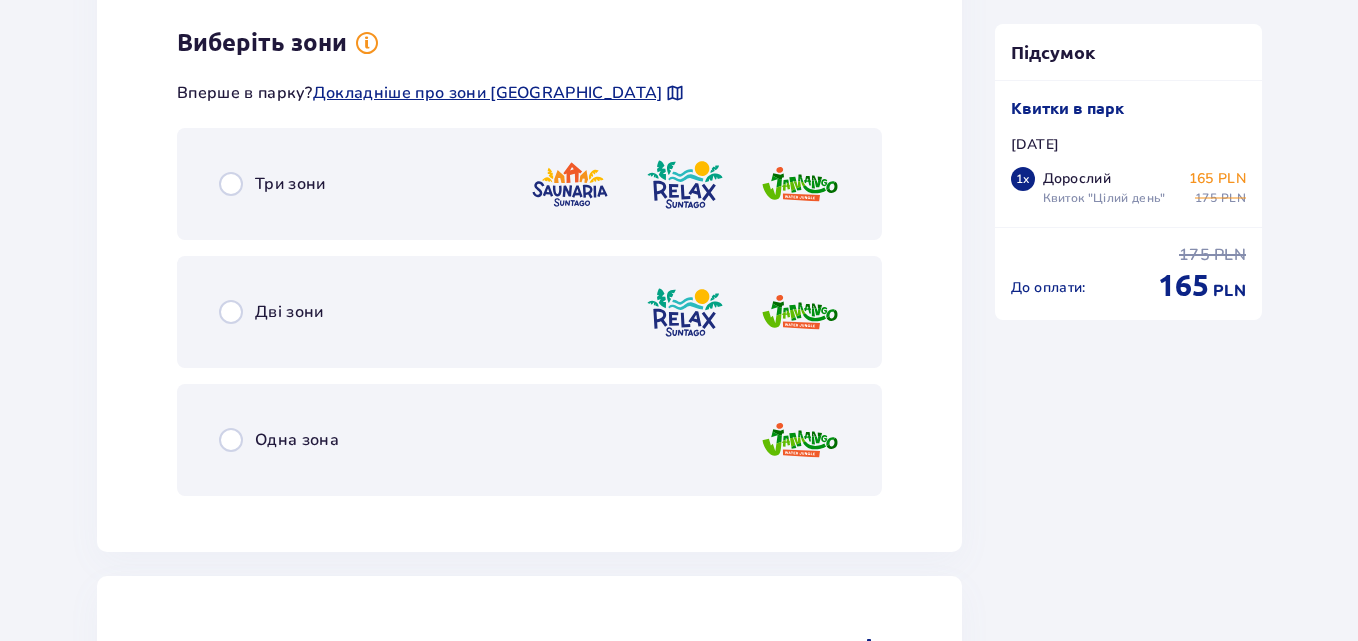 scroll, scrollTop: 3045, scrollLeft: 0, axis: vertical 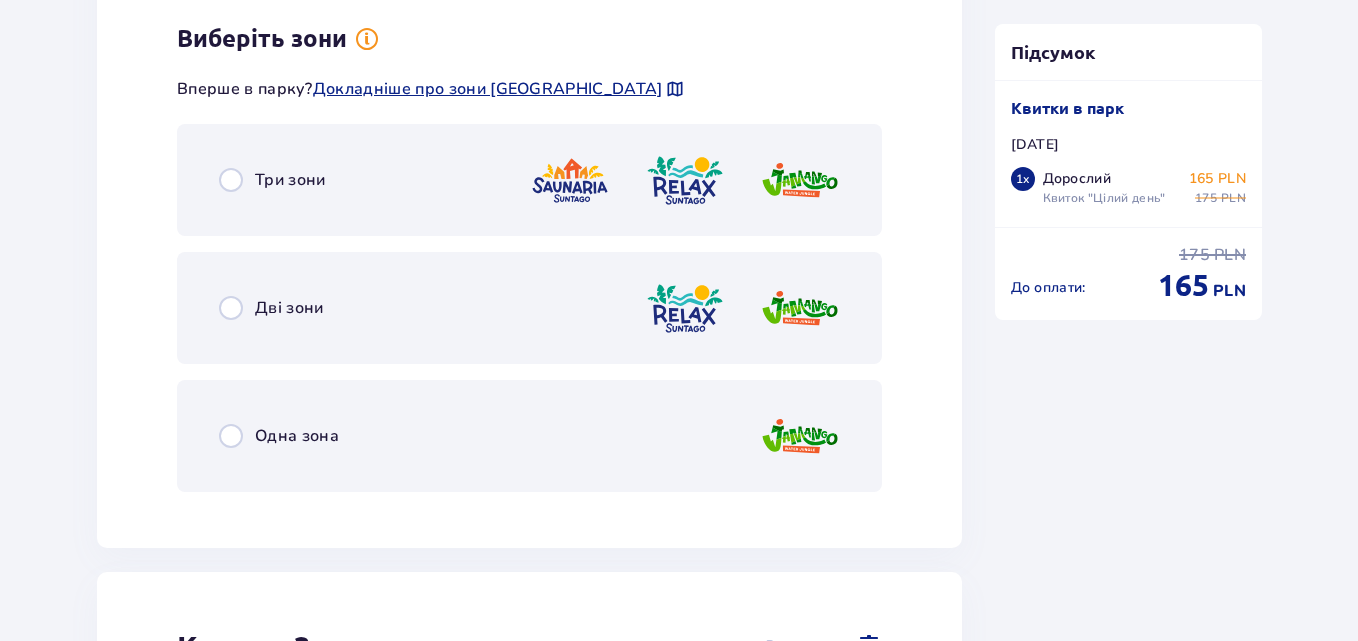 click on "Одна зона" at bounding box center (529, 436) 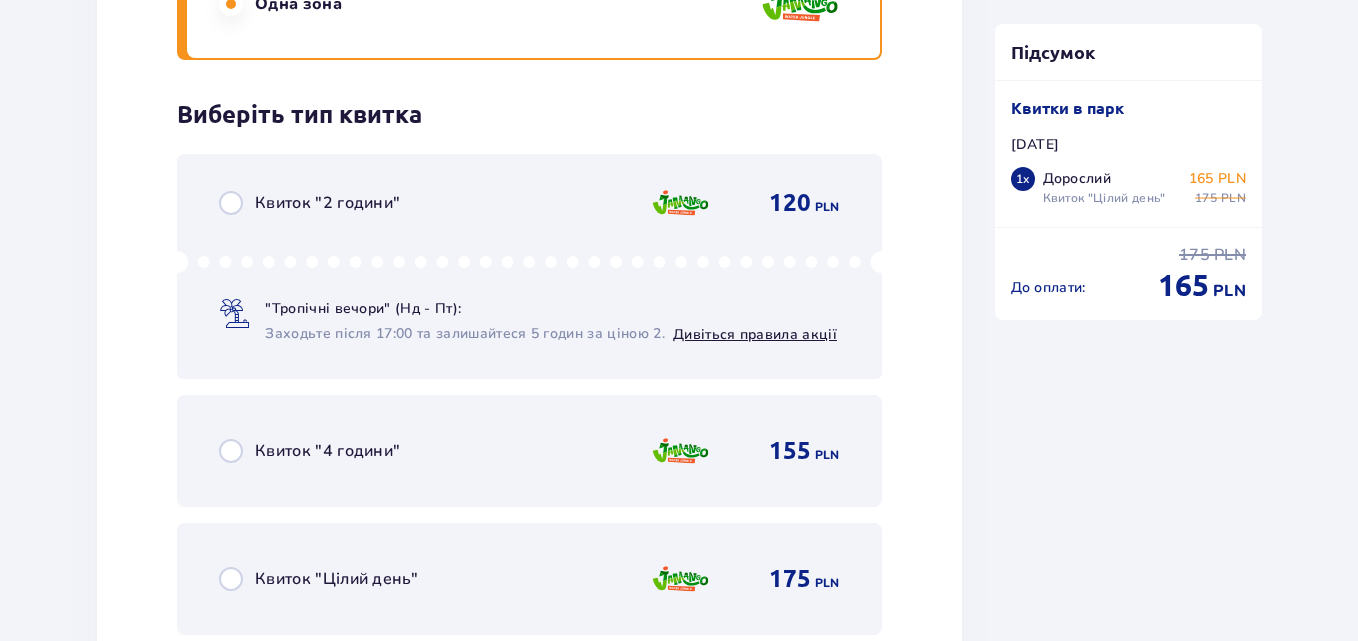 scroll, scrollTop: 3553, scrollLeft: 0, axis: vertical 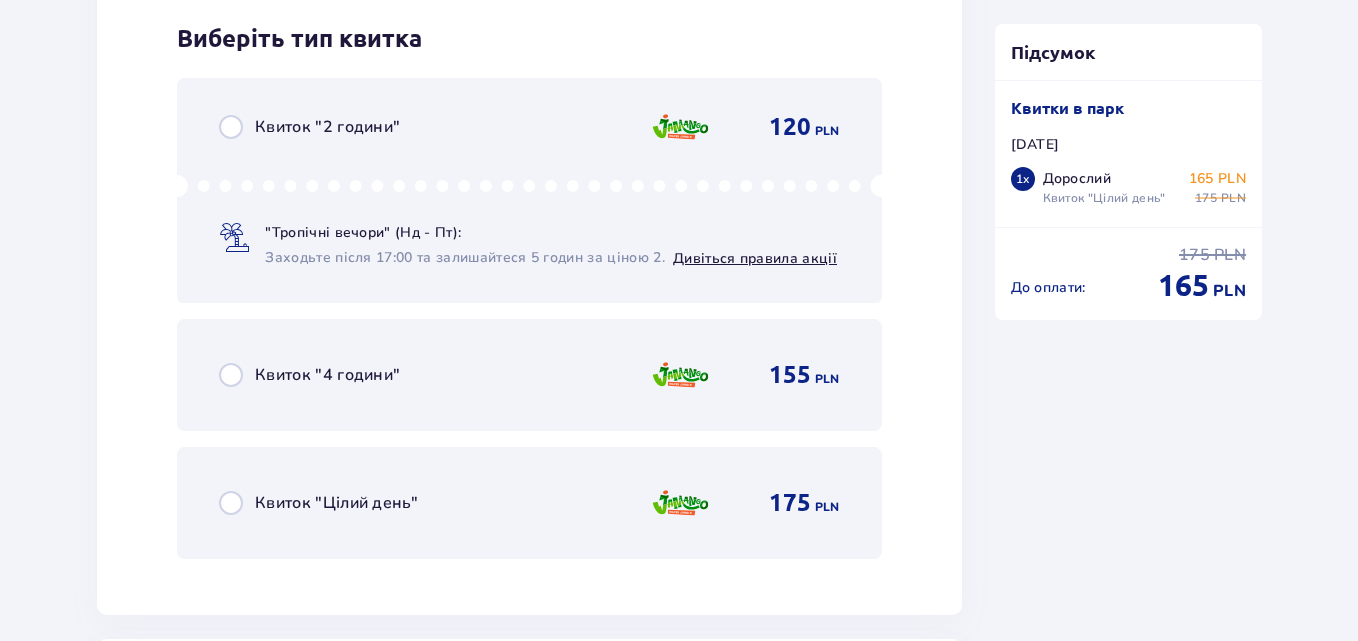 click on "Квиток "Цілий день" 175 PLN" at bounding box center [529, 503] 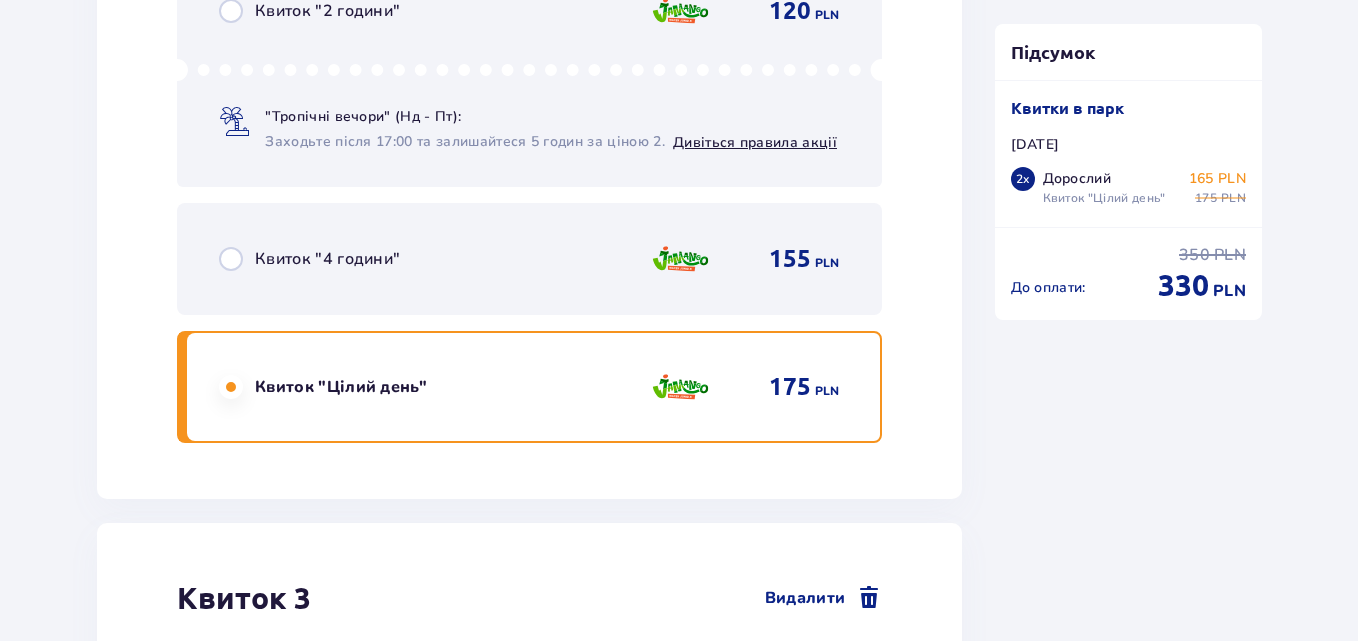 scroll, scrollTop: 4168, scrollLeft: 0, axis: vertical 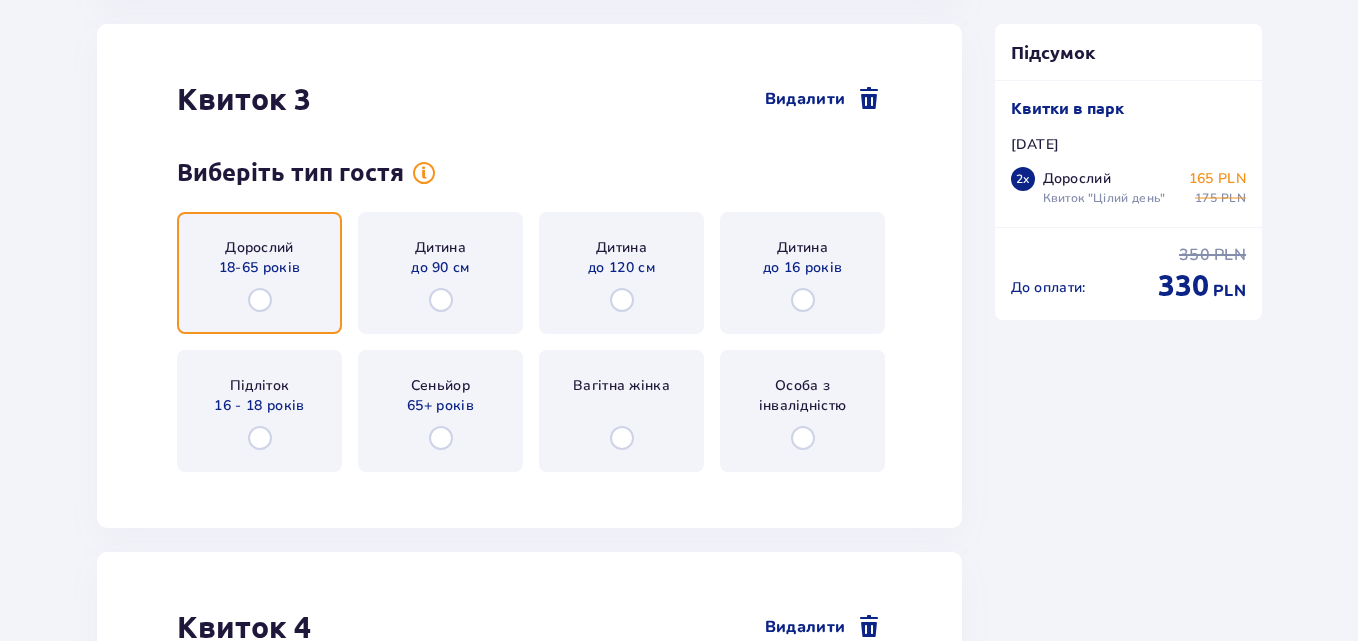 click at bounding box center [260, 300] 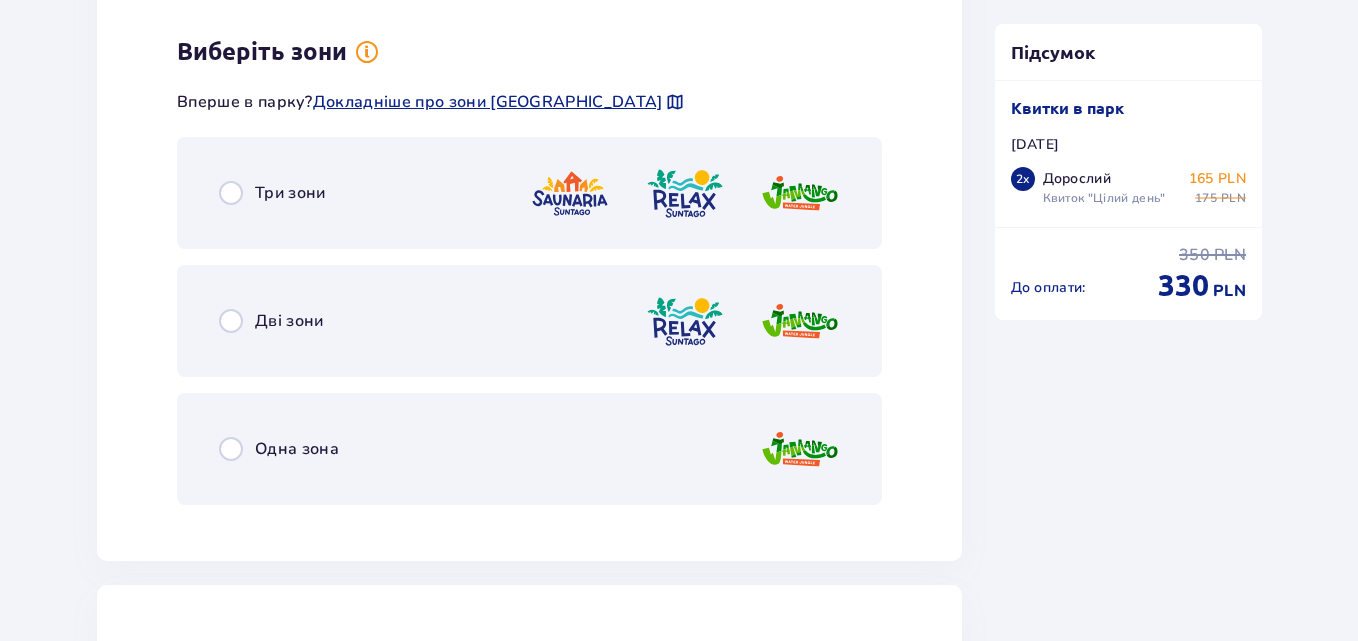 scroll, scrollTop: 4656, scrollLeft: 0, axis: vertical 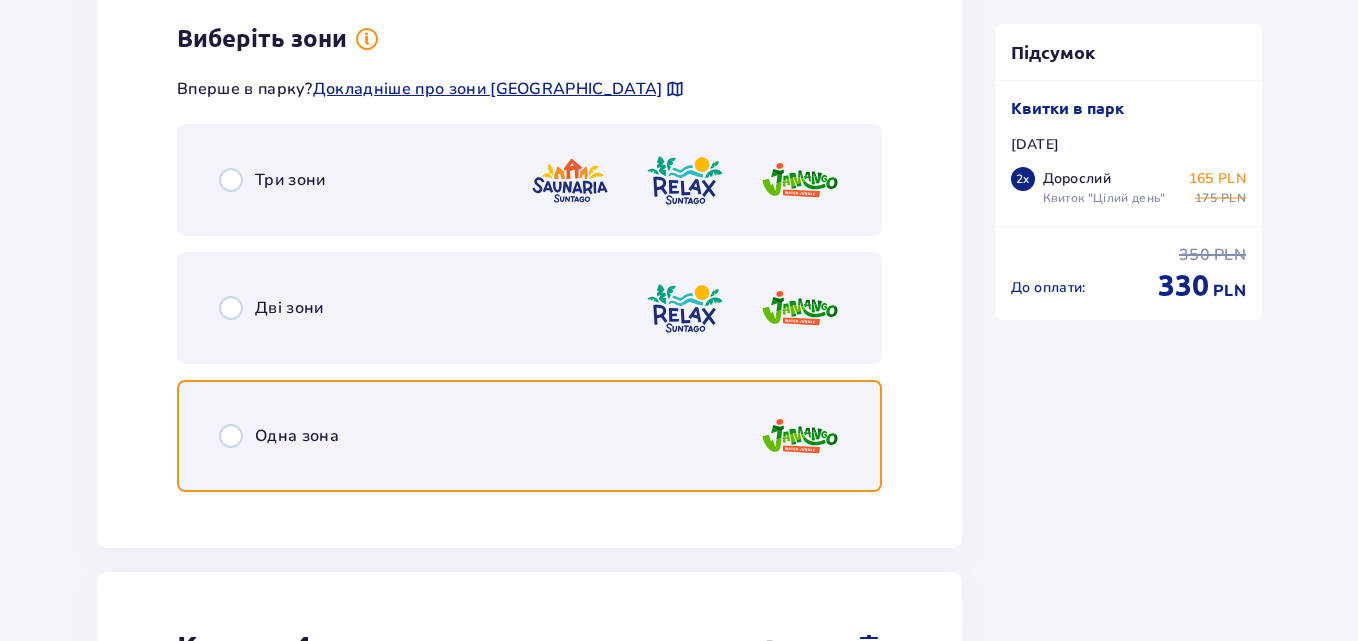 click at bounding box center (231, 436) 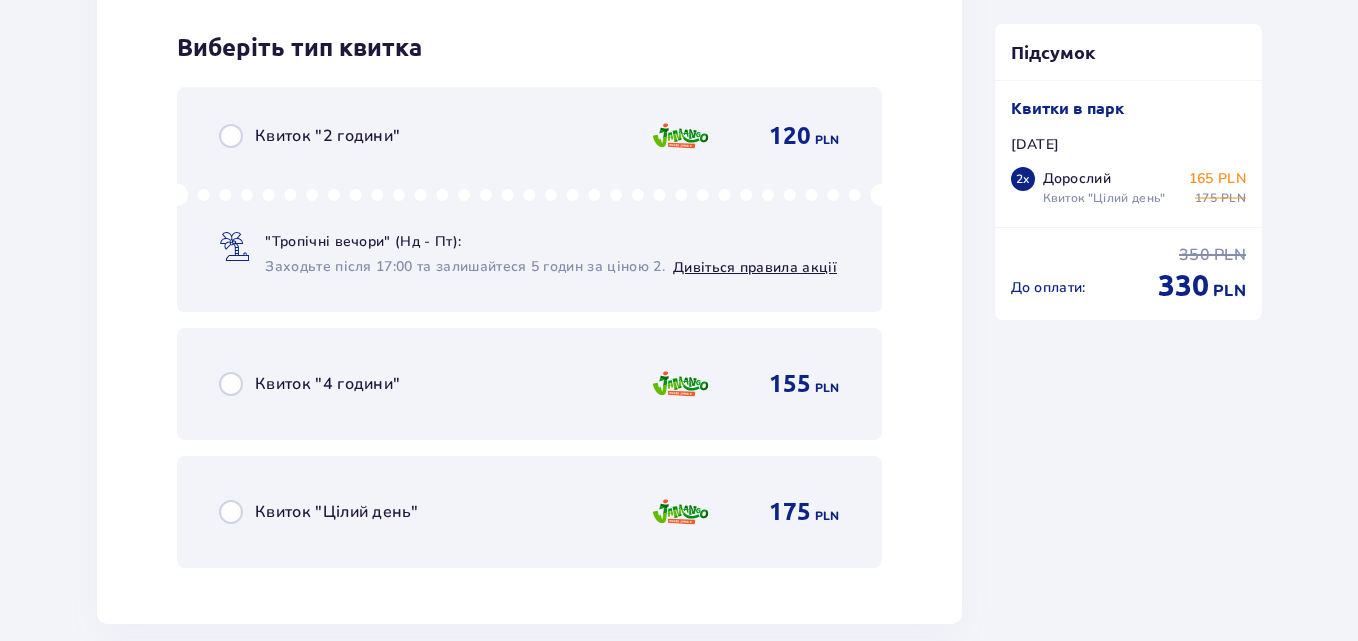 scroll, scrollTop: 5164, scrollLeft: 0, axis: vertical 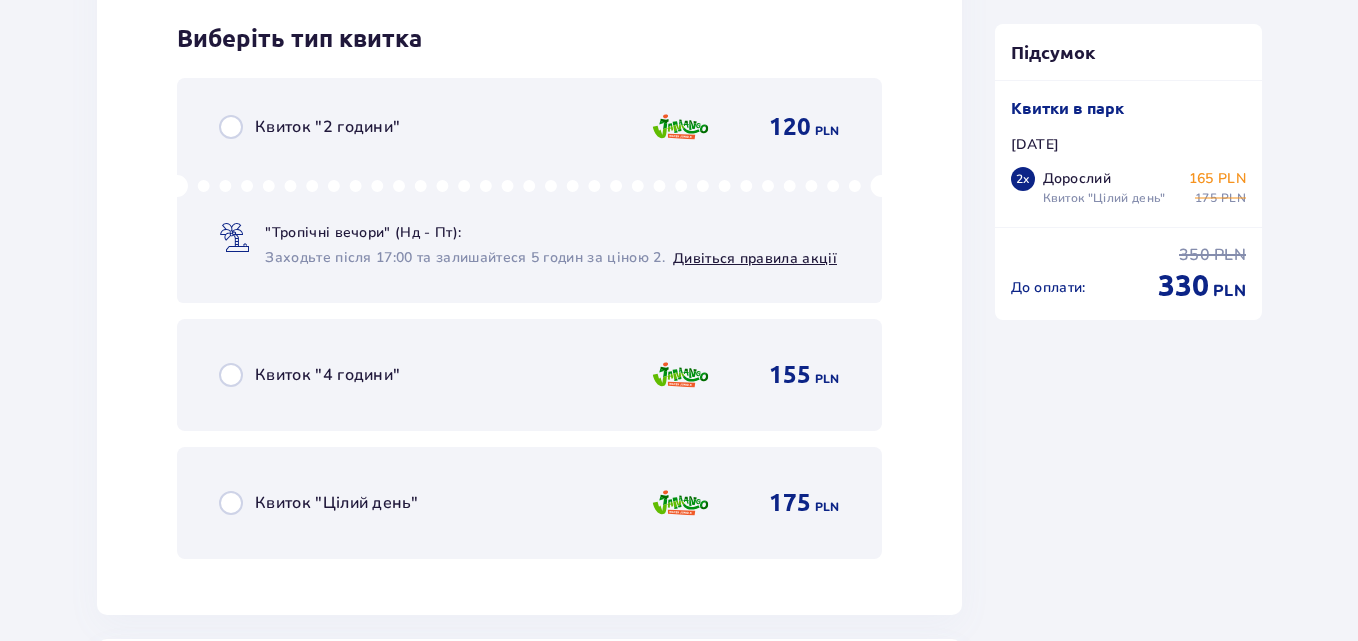 click on "Квиток "Цілий день" 175 PLN" at bounding box center [529, 503] 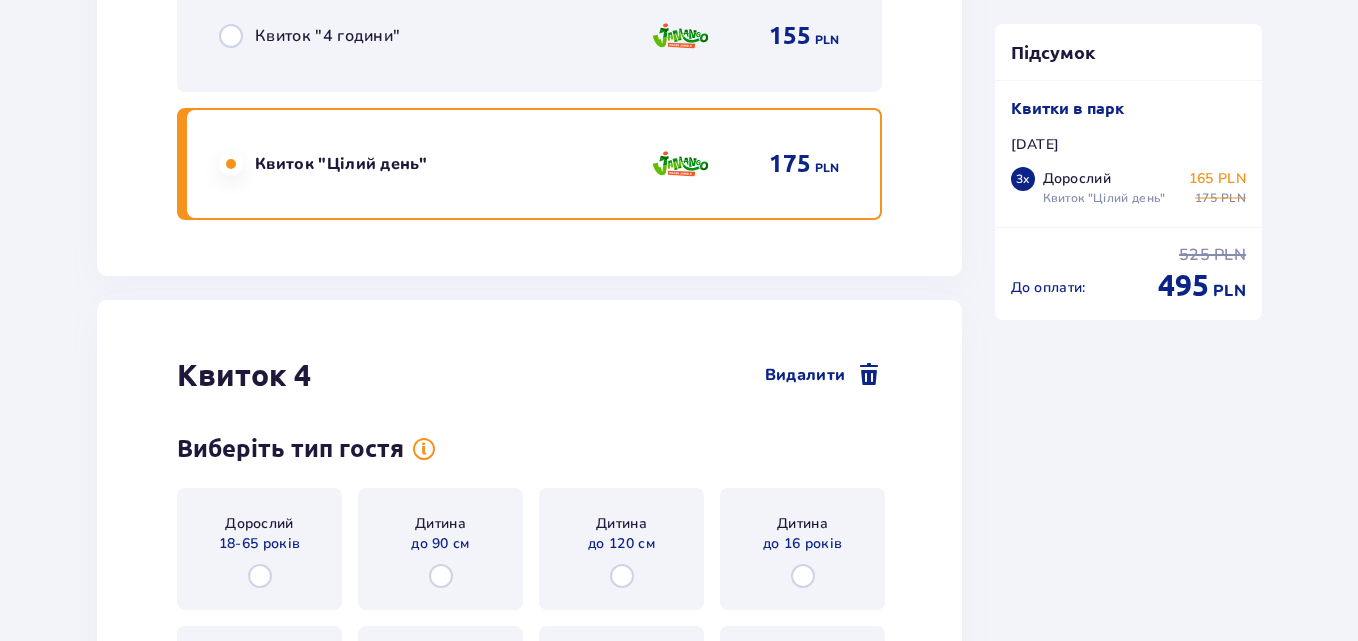 scroll, scrollTop: 5779, scrollLeft: 0, axis: vertical 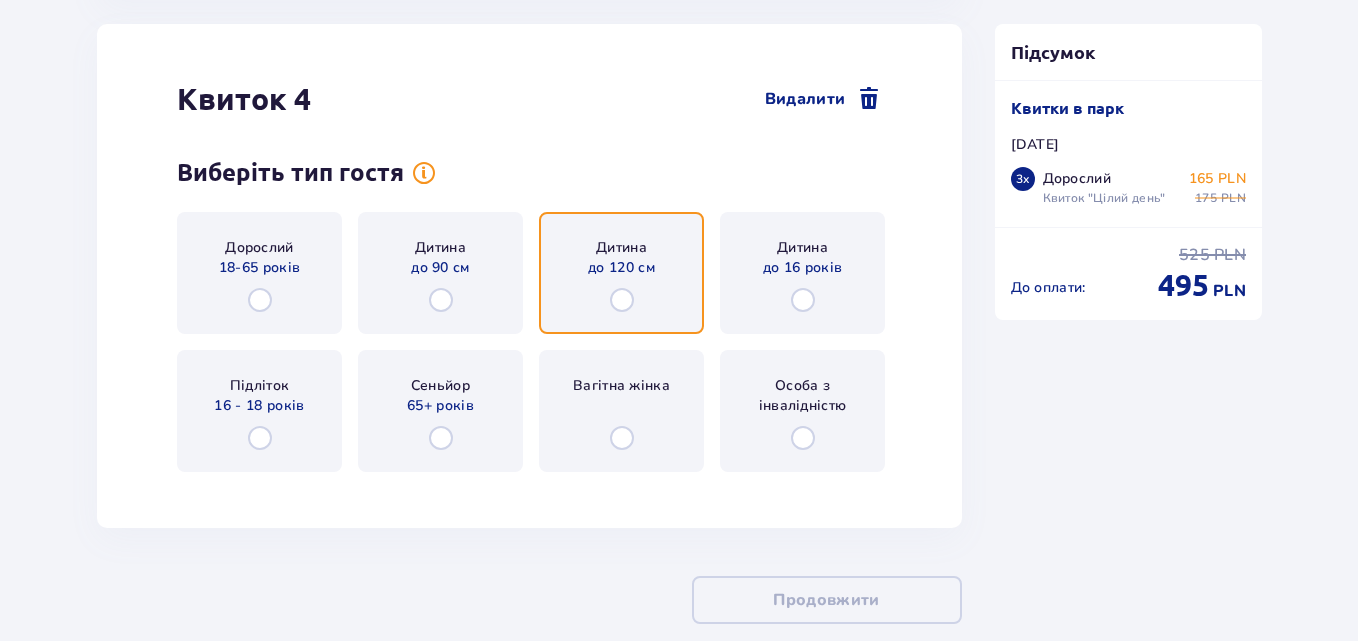 click at bounding box center (622, 300) 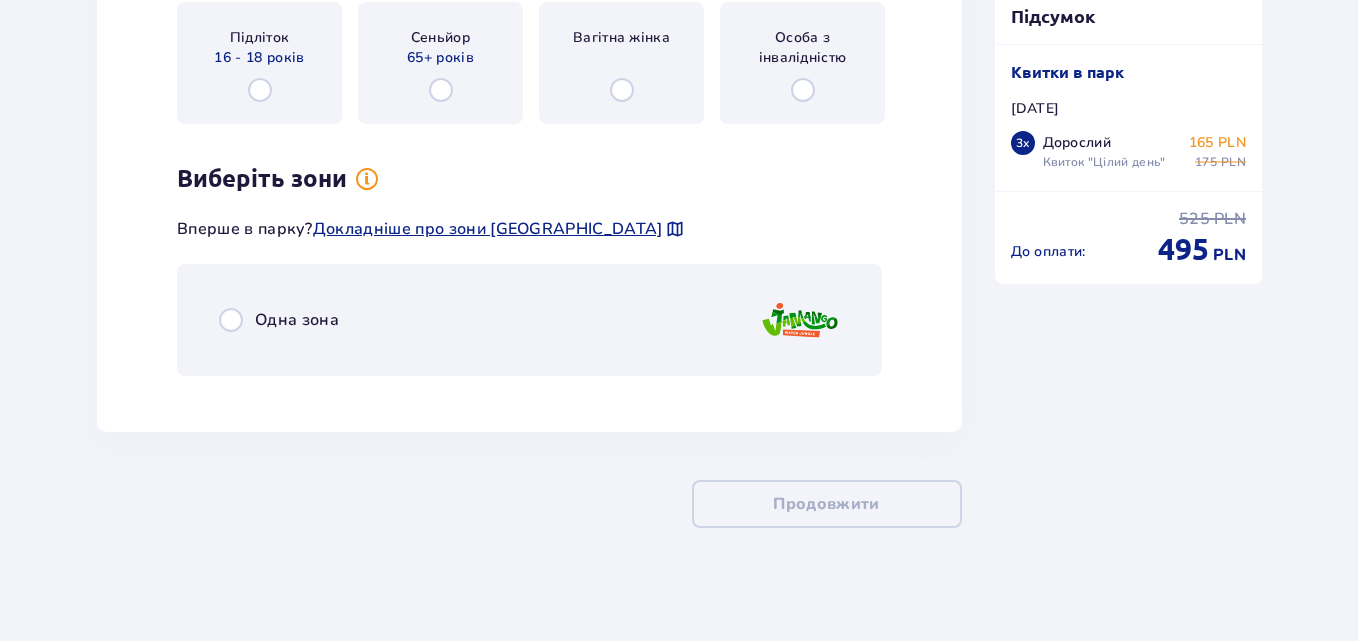 scroll, scrollTop: 6134, scrollLeft: 0, axis: vertical 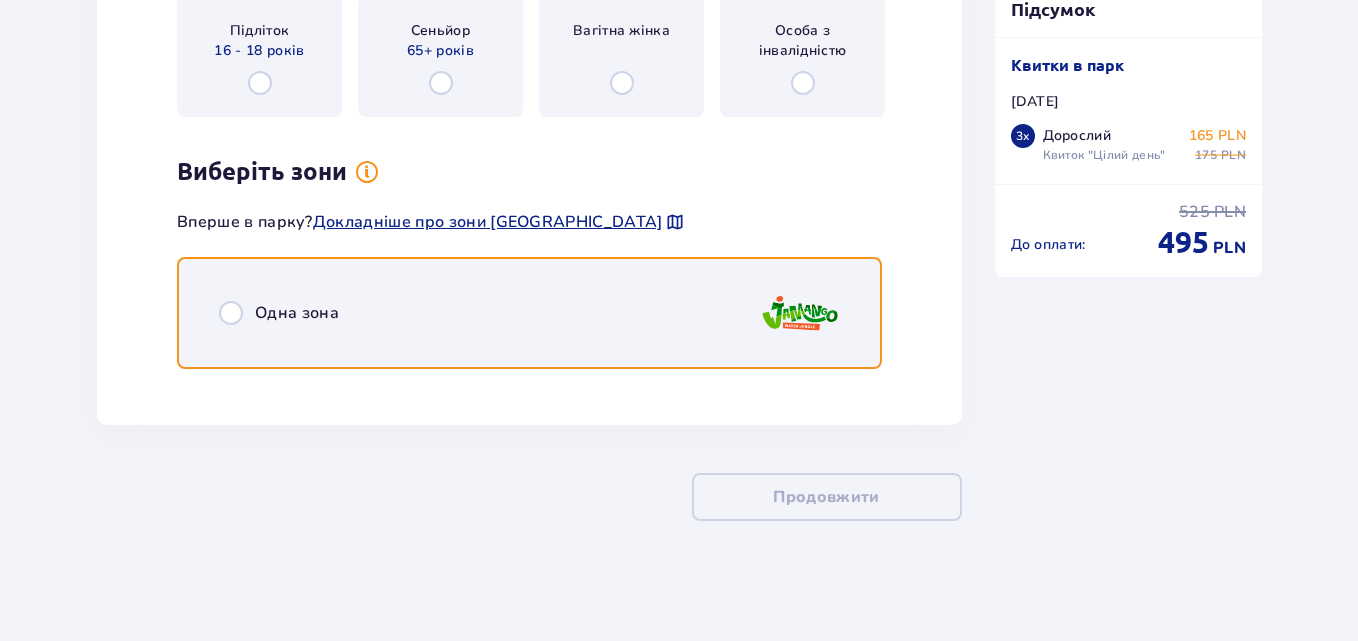 click at bounding box center [231, 313] 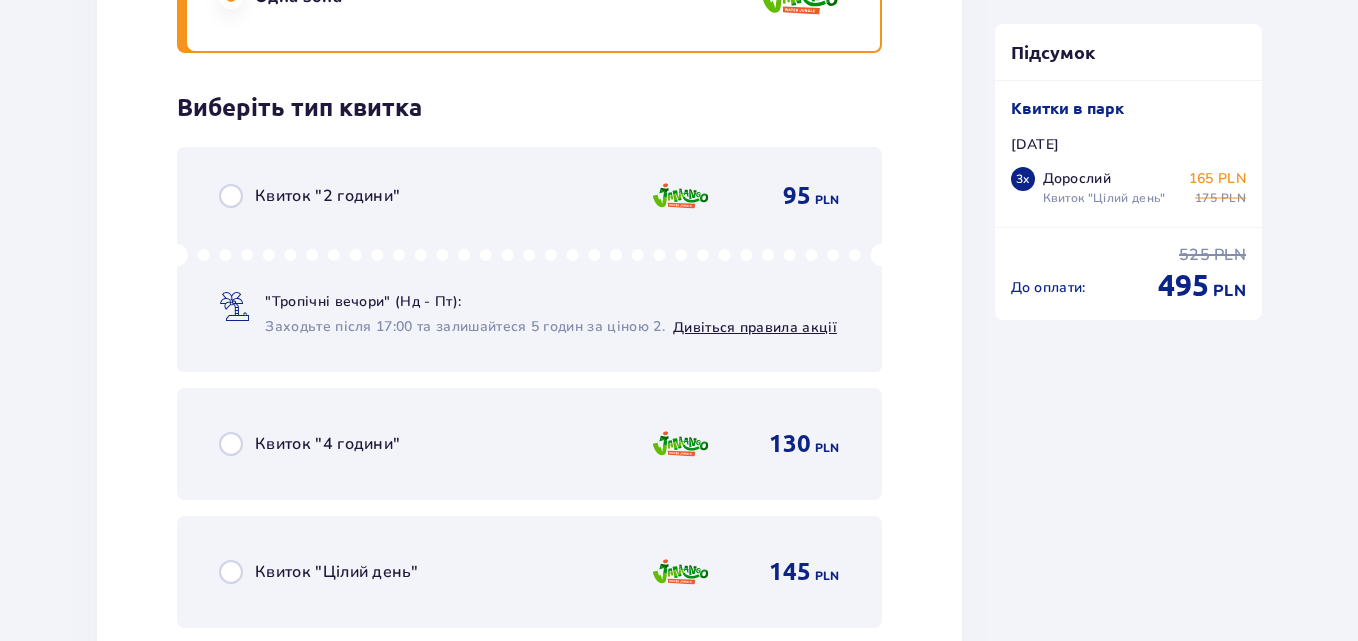 scroll, scrollTop: 6519, scrollLeft: 0, axis: vertical 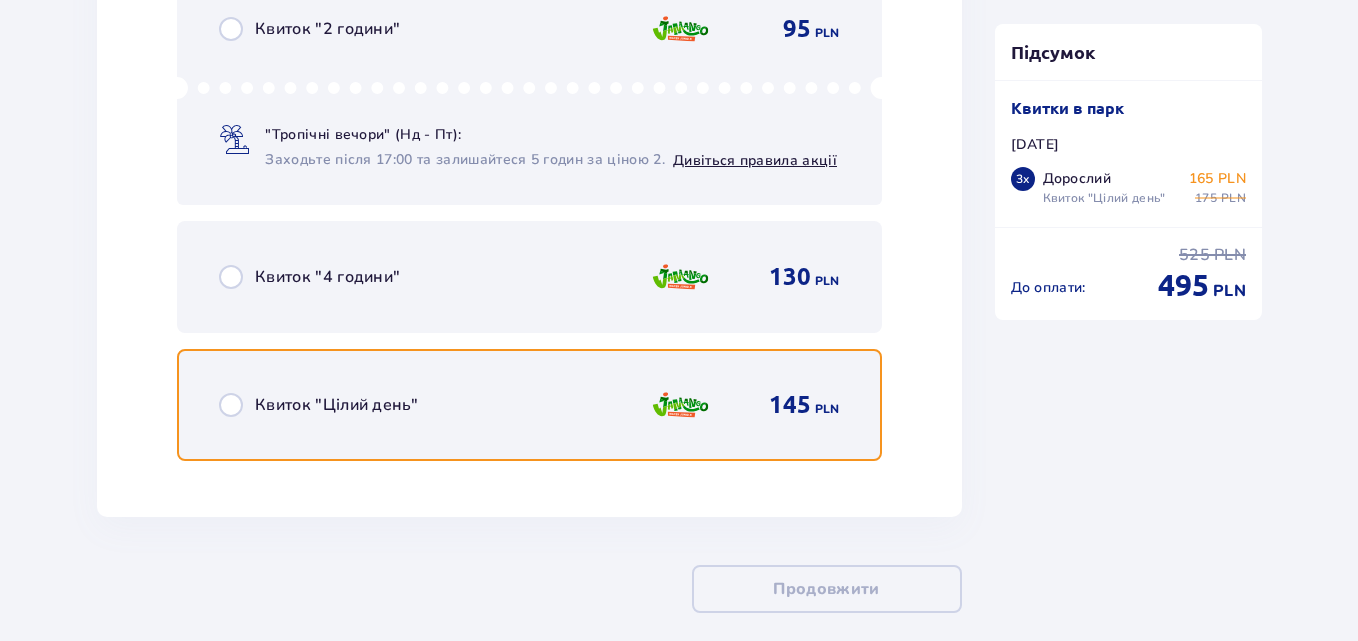 click at bounding box center (231, 405) 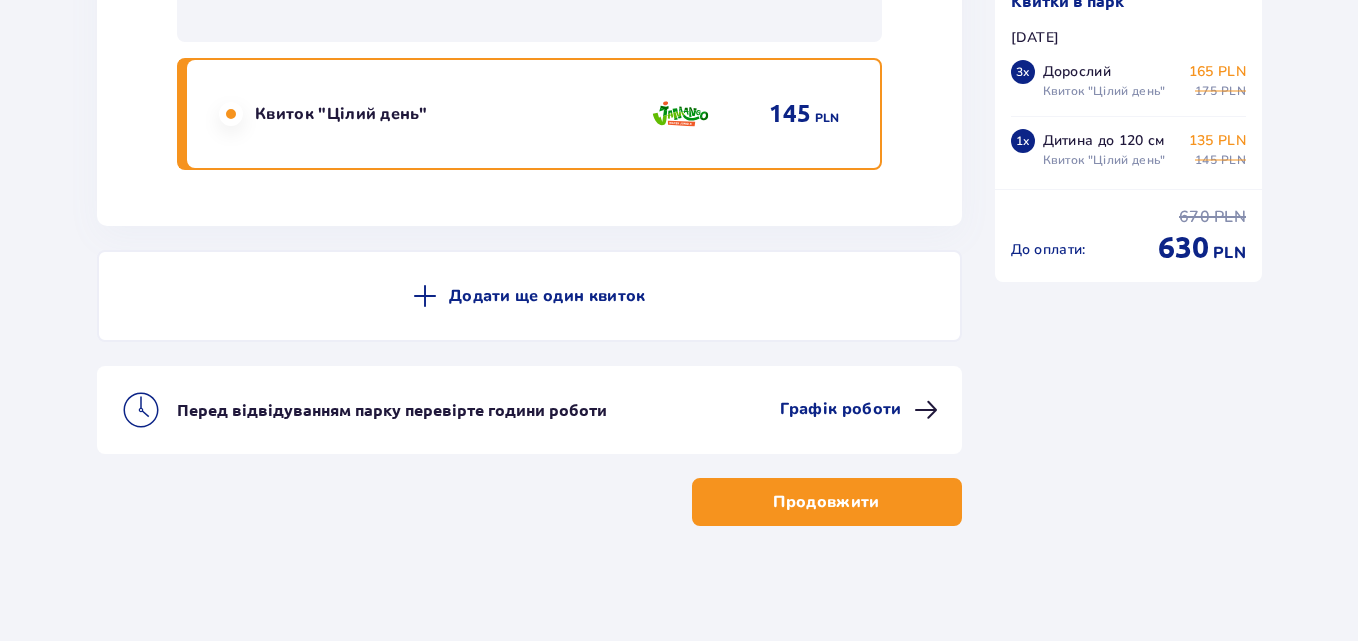 scroll, scrollTop: 6913, scrollLeft: 0, axis: vertical 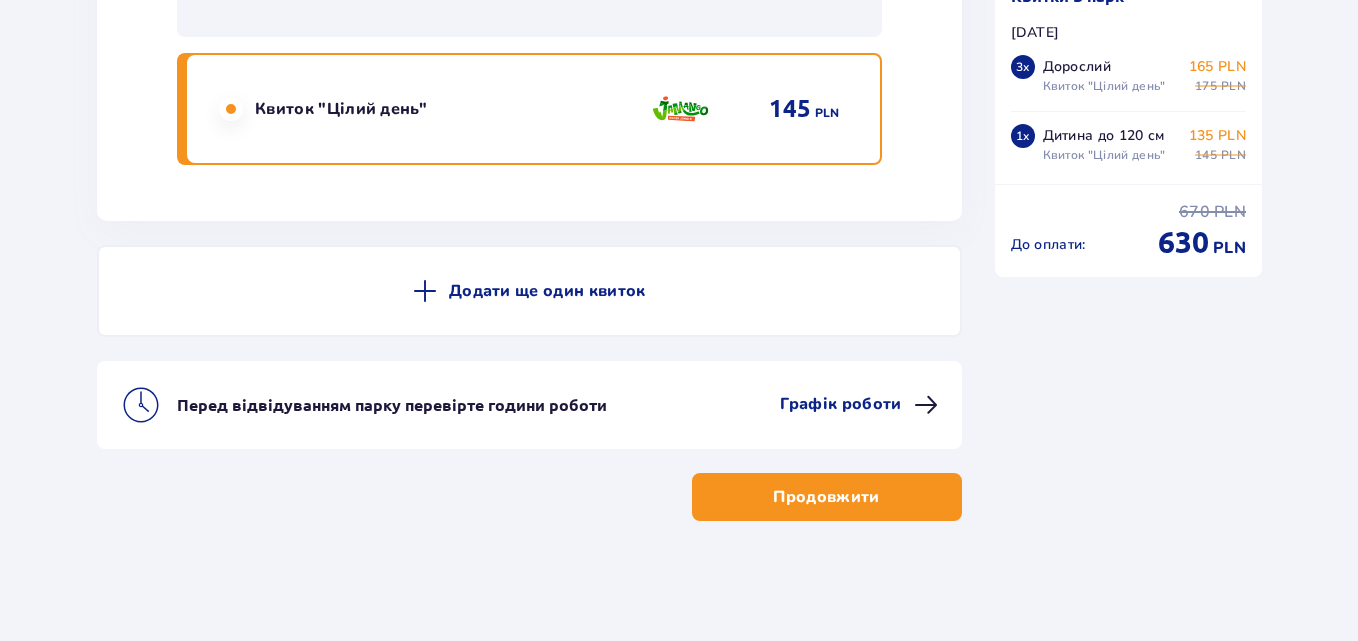 click on "Графік роботи" at bounding box center (840, 404) 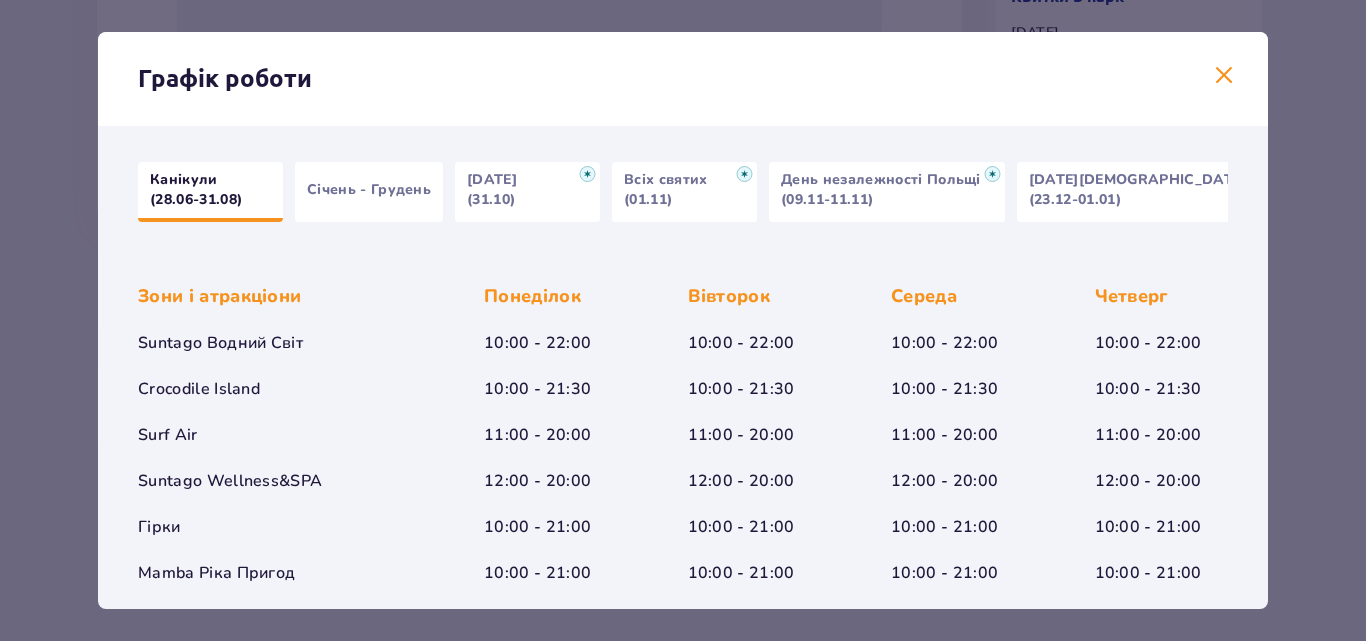 click at bounding box center [1224, 76] 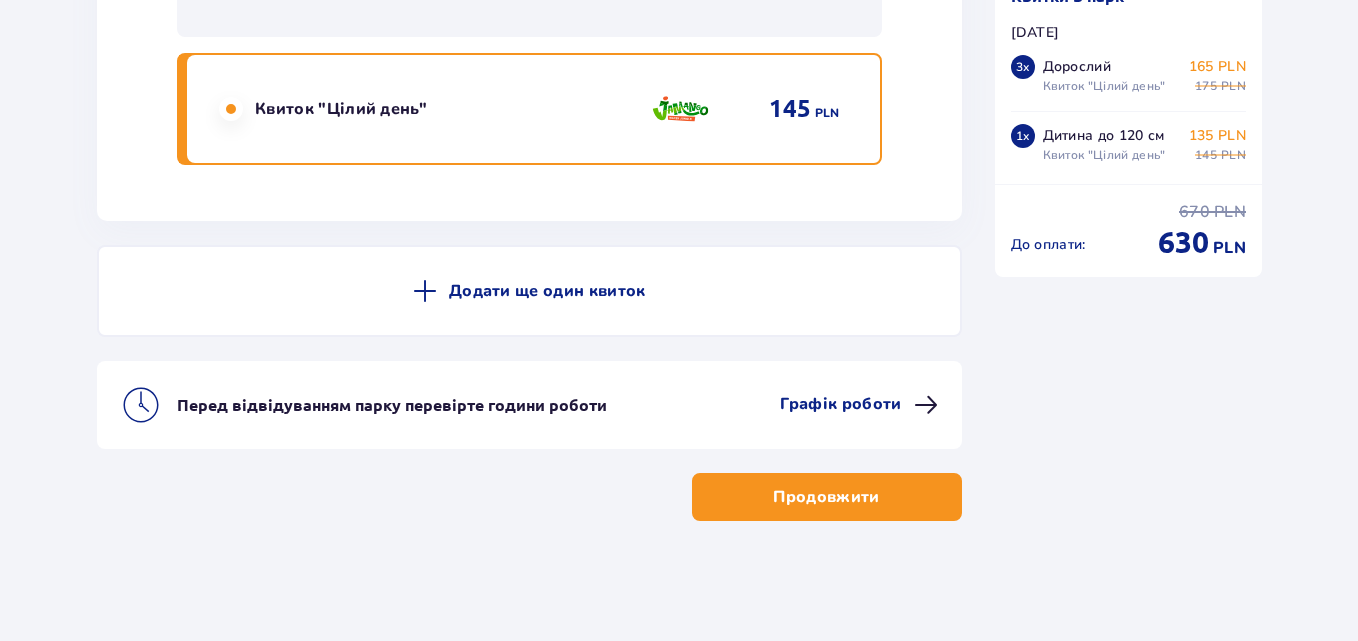 click on "Продовжити" at bounding box center (827, 497) 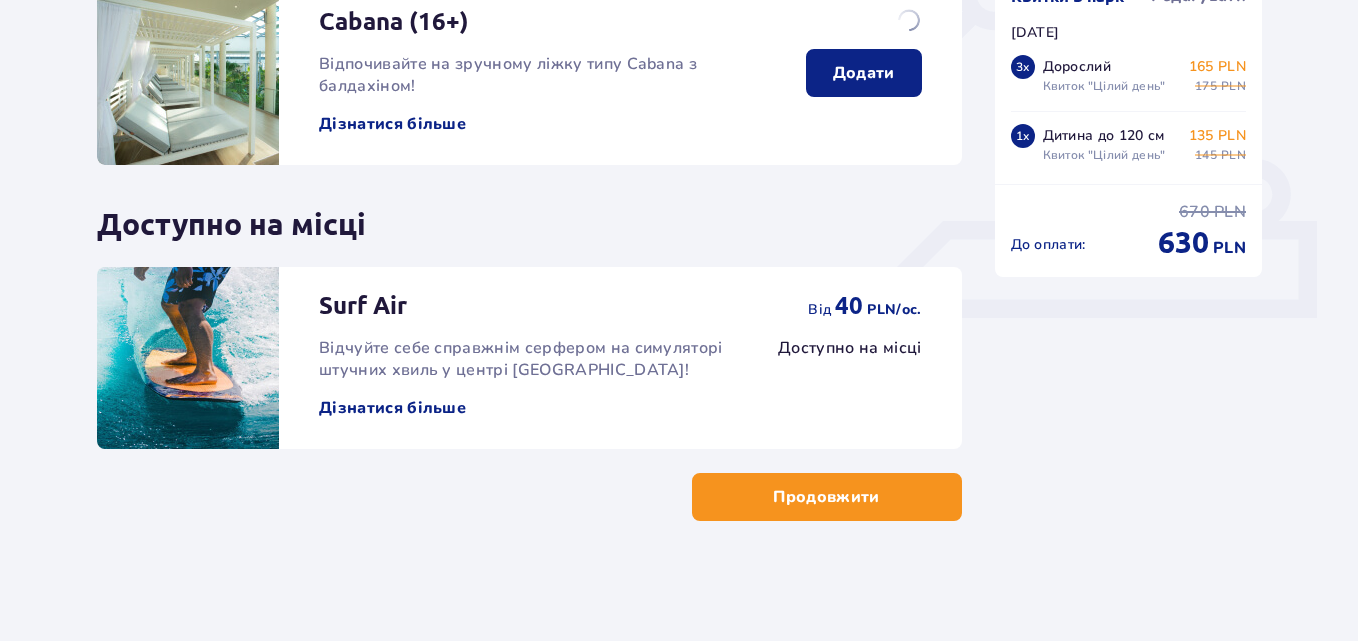 scroll, scrollTop: 0, scrollLeft: 0, axis: both 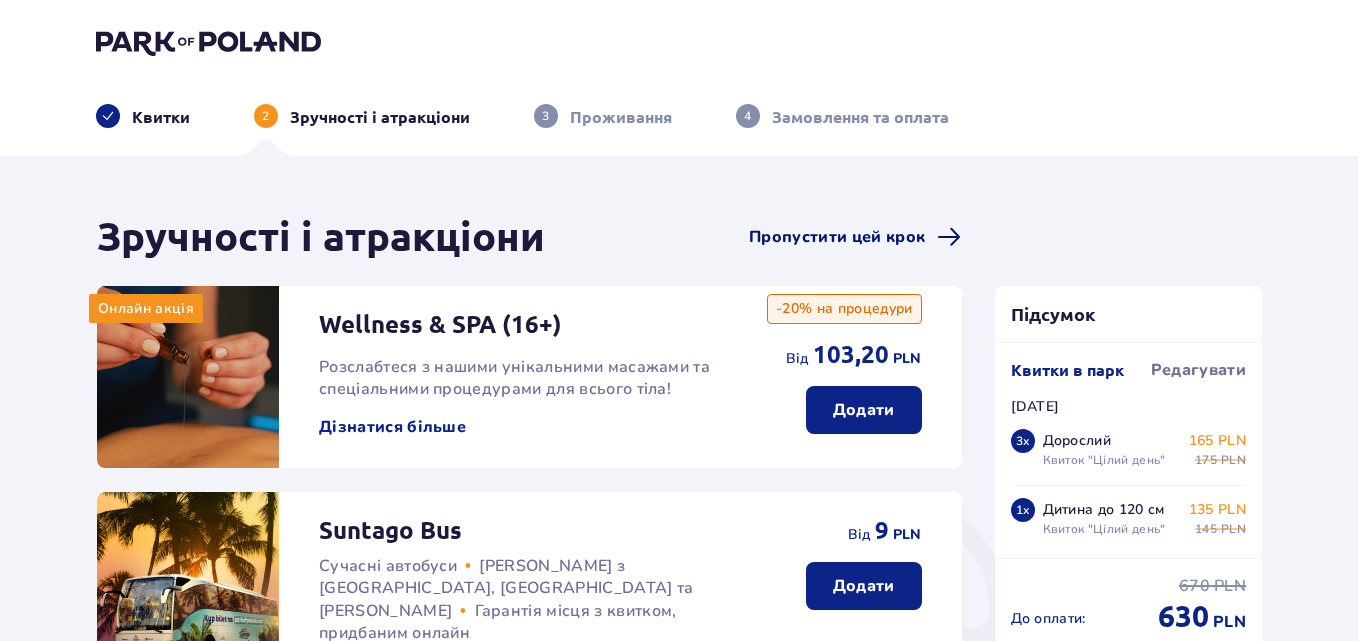 click on "Пропустити цей крок" at bounding box center (837, 237) 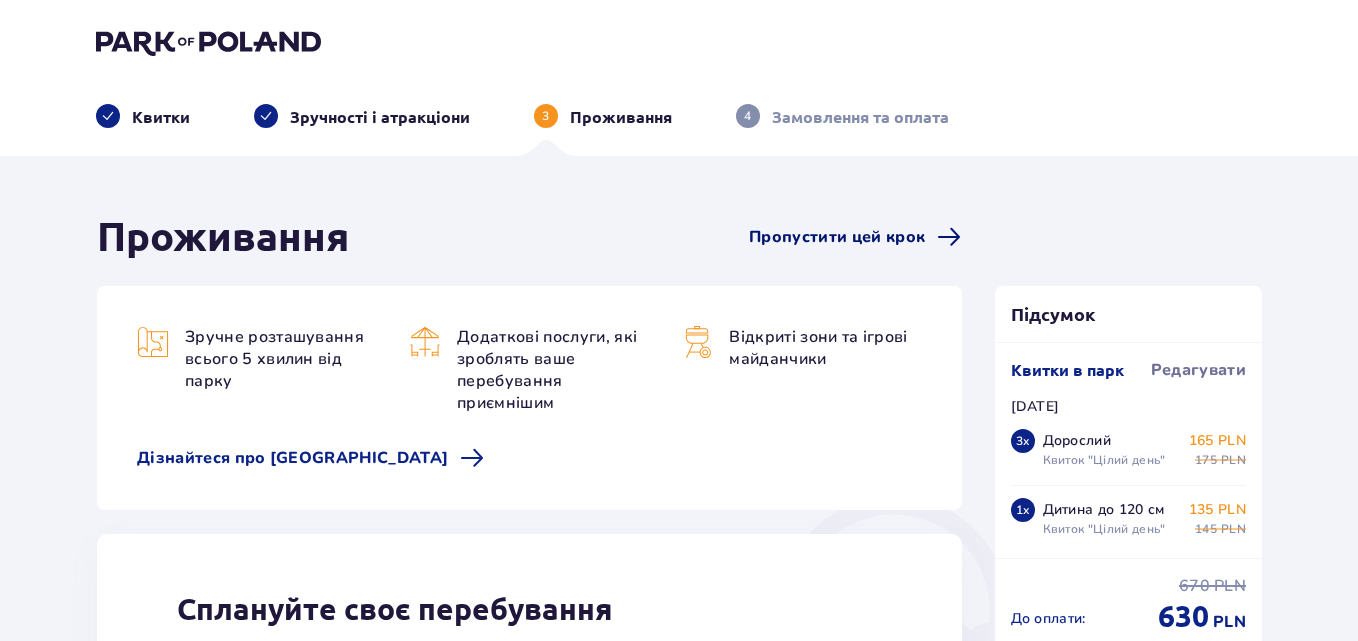 click on "Пропустити цей крок" at bounding box center (837, 237) 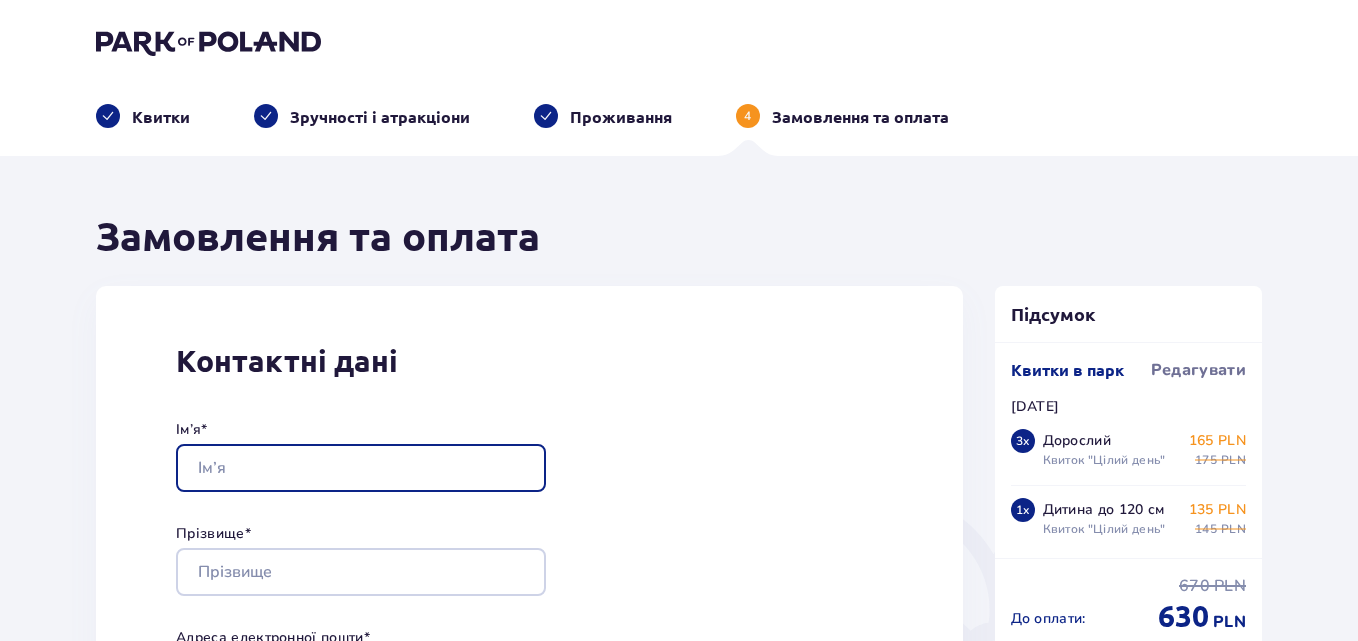 click on "Ім’я *" at bounding box center [361, 468] 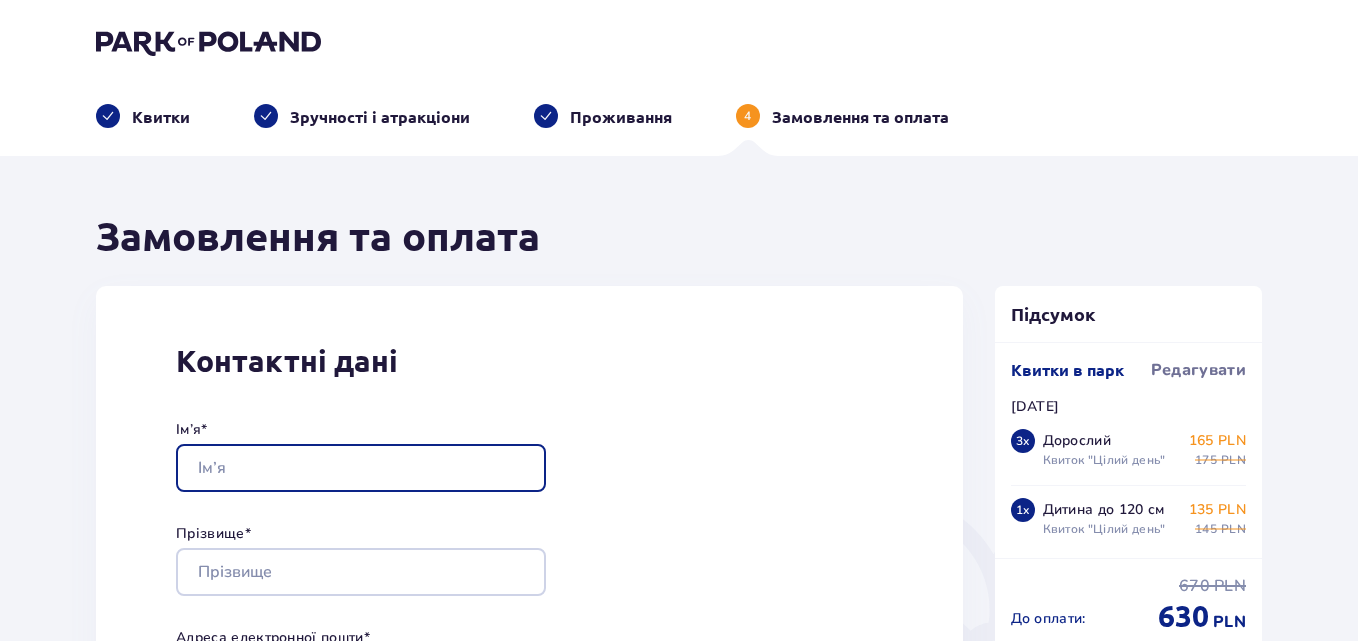 type on "Anatolii" 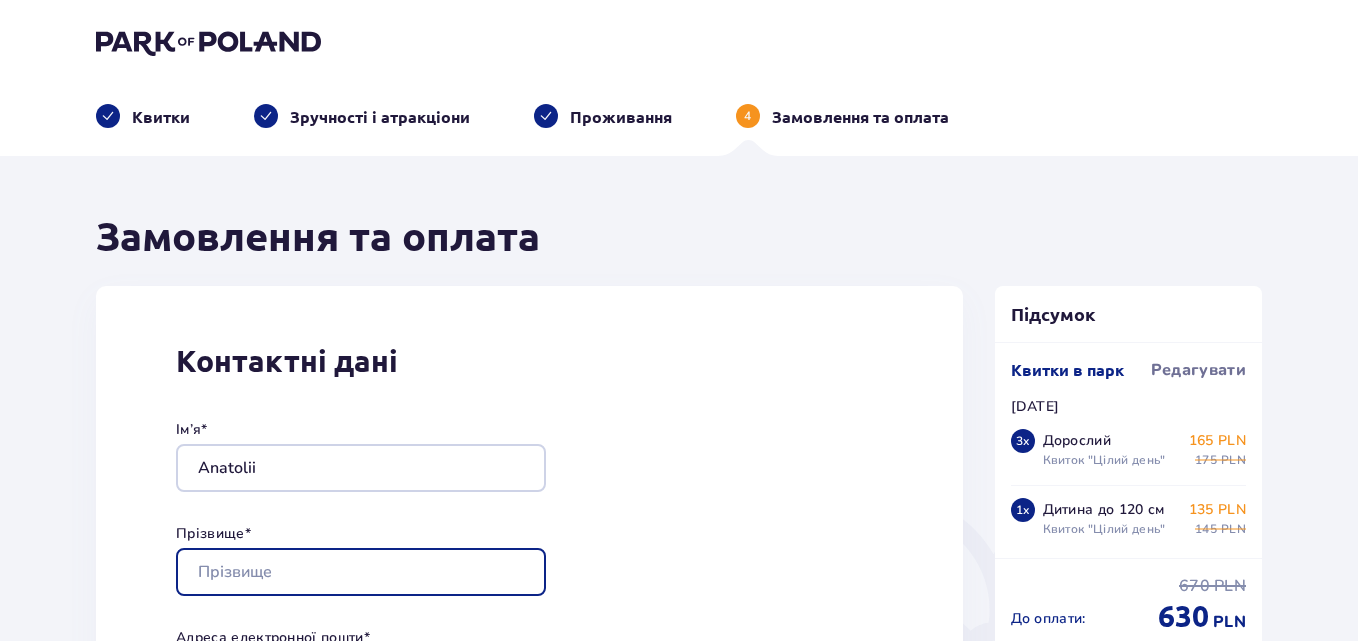 type on "Atamanchuk" 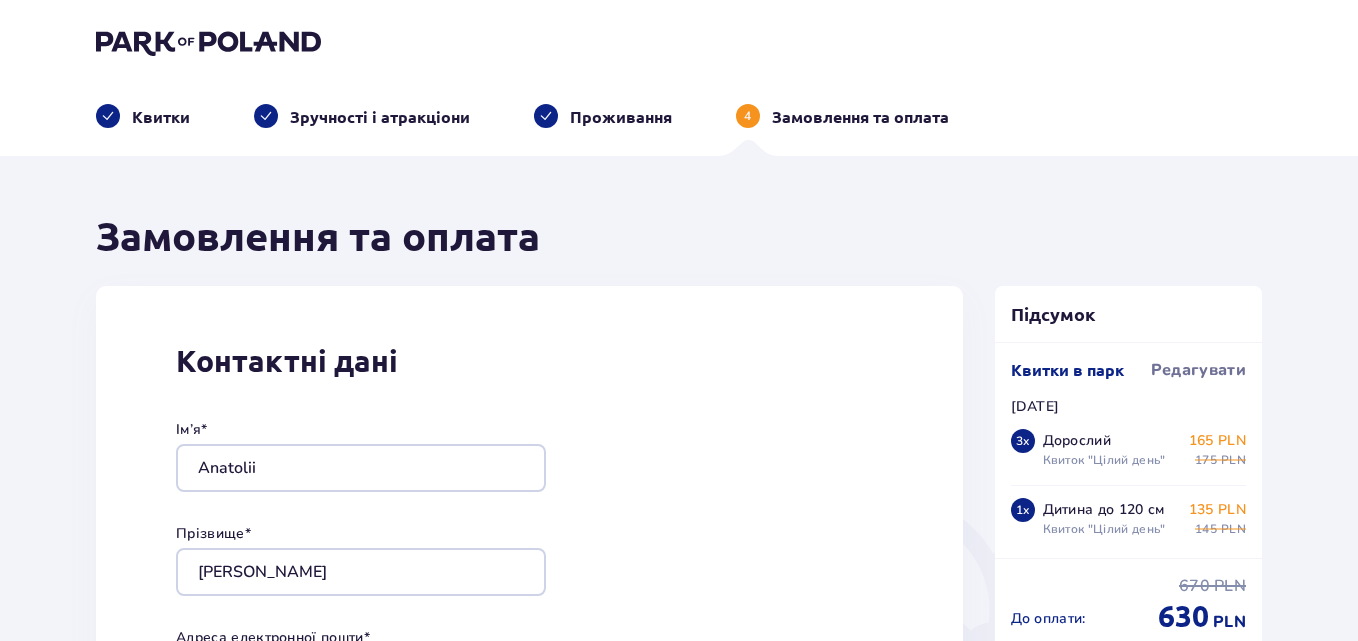 type on "anatolij247@ukr.net" 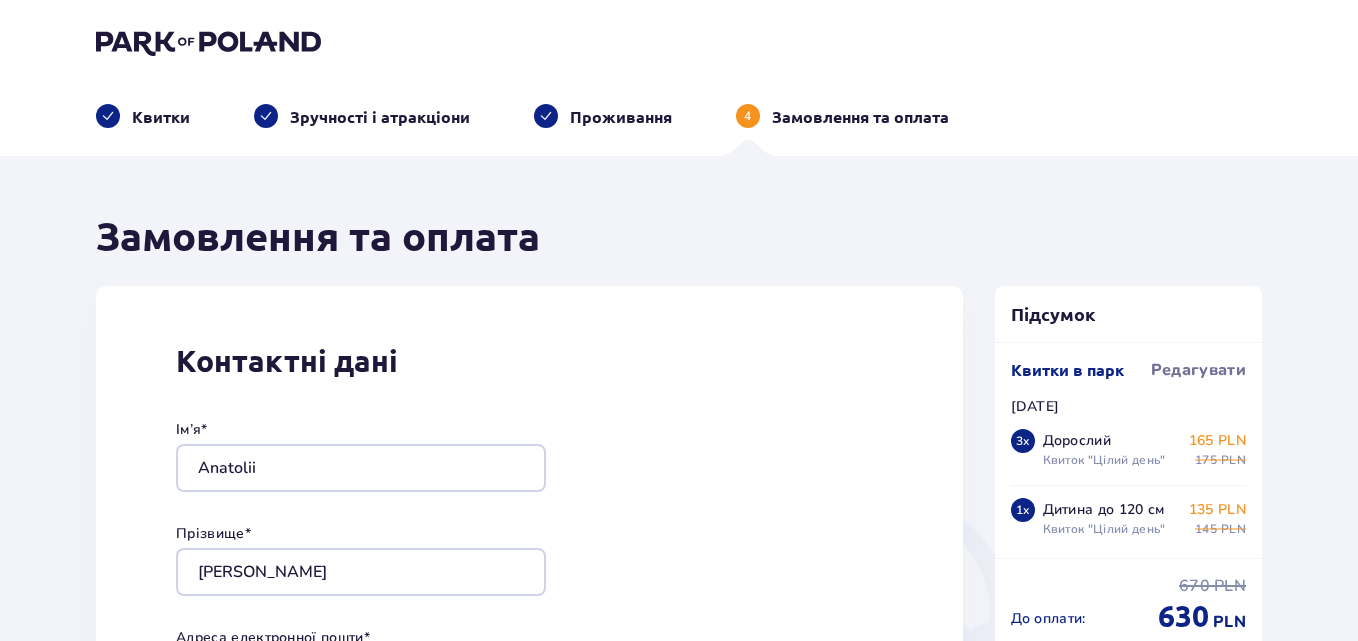 type on "anatolij247@ukr.net" 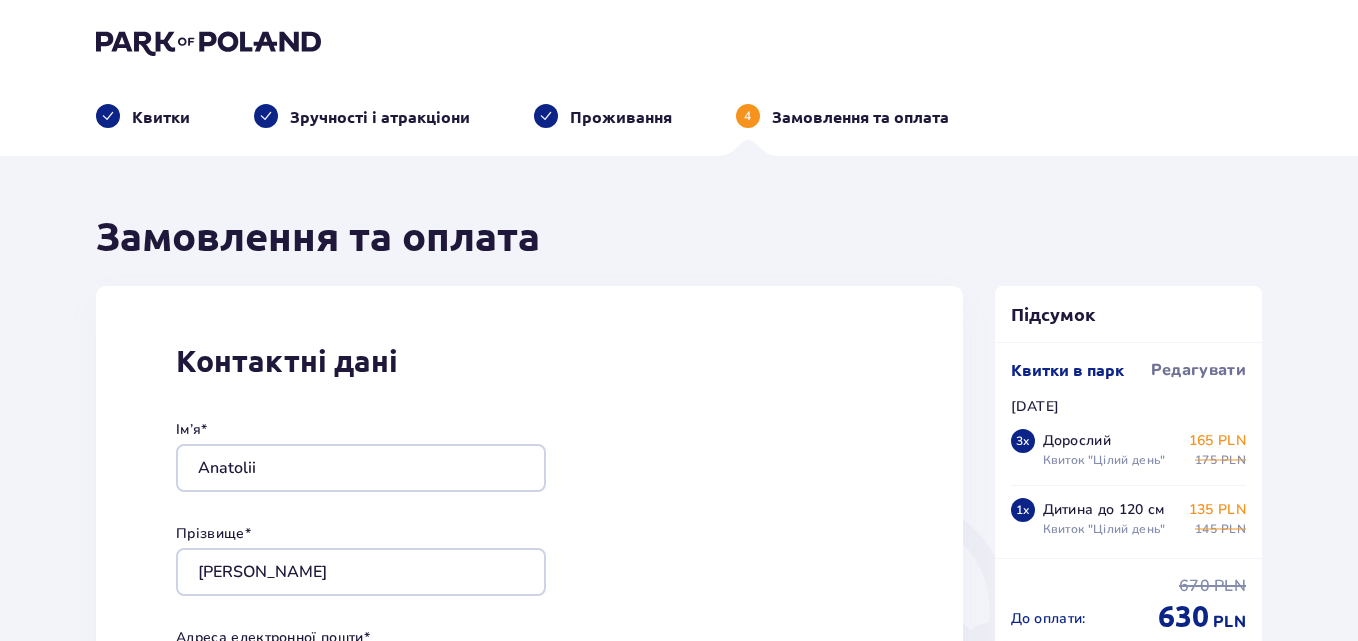 type on "660398883" 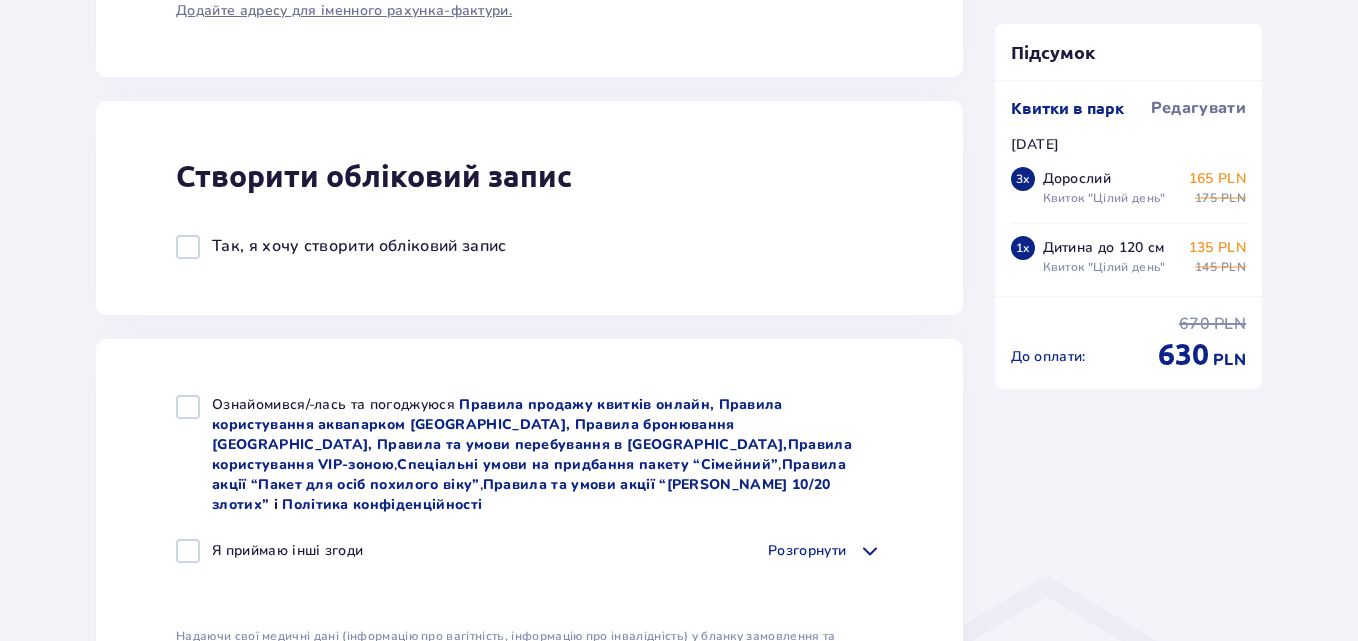 scroll, scrollTop: 1058, scrollLeft: 0, axis: vertical 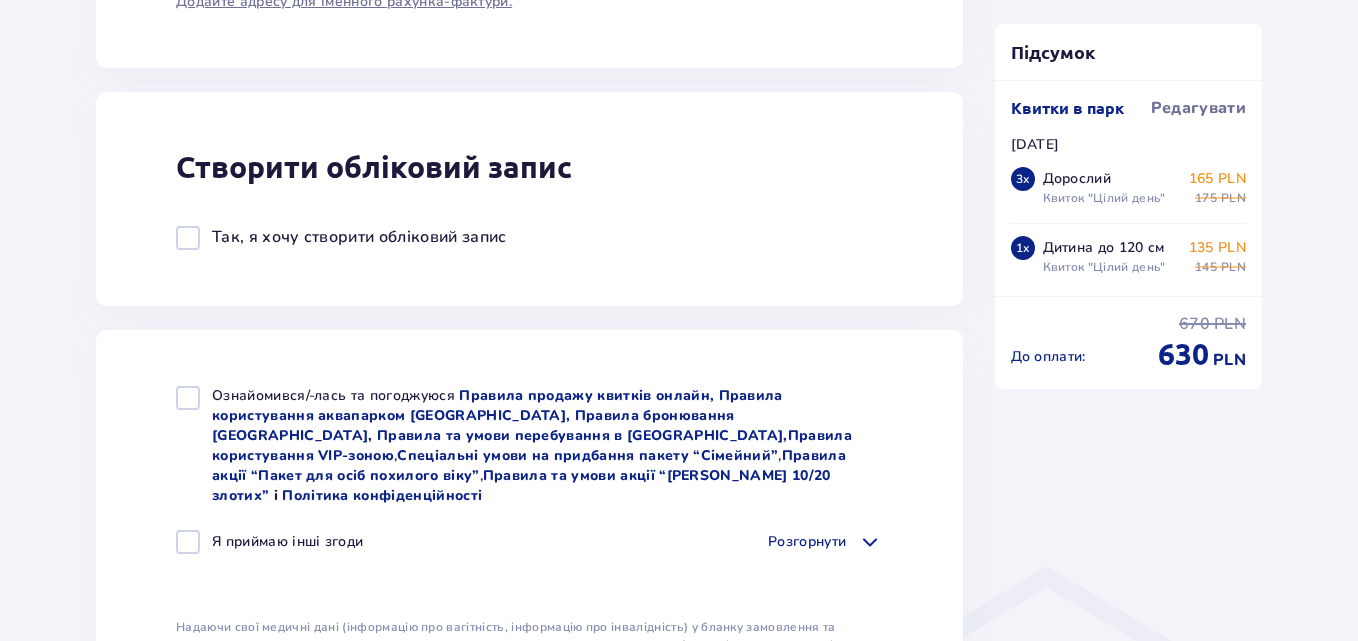 click at bounding box center [188, 398] 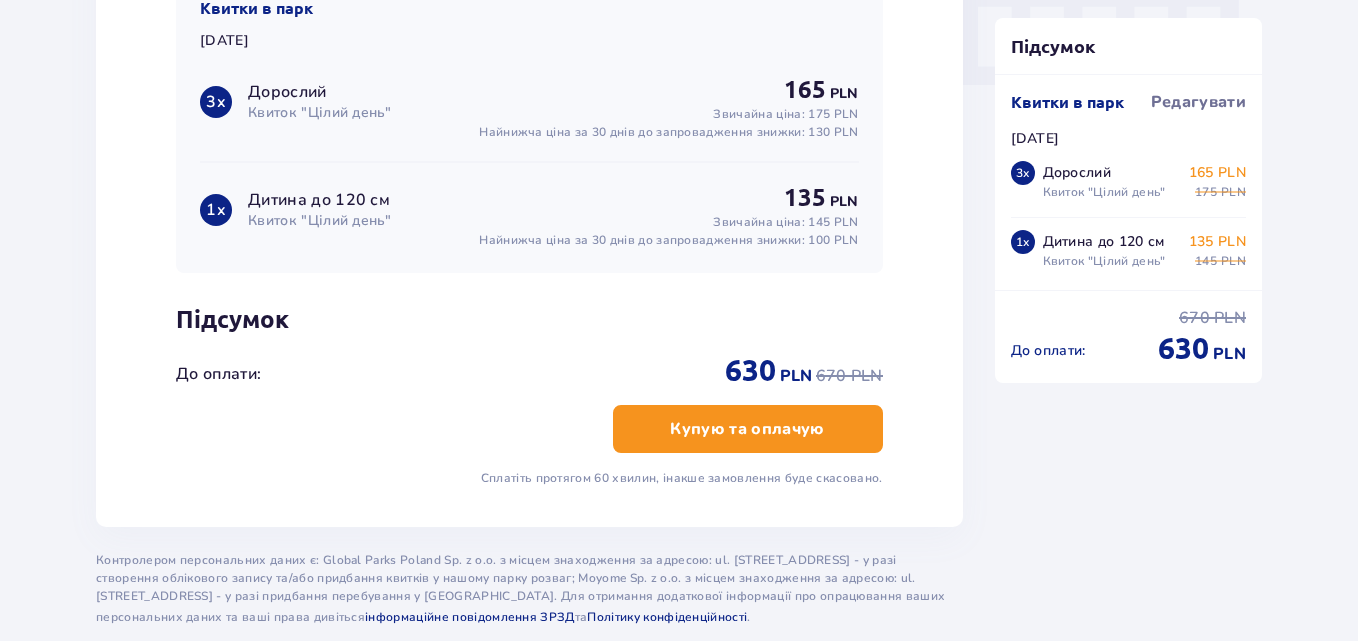 scroll, scrollTop: 2033, scrollLeft: 0, axis: vertical 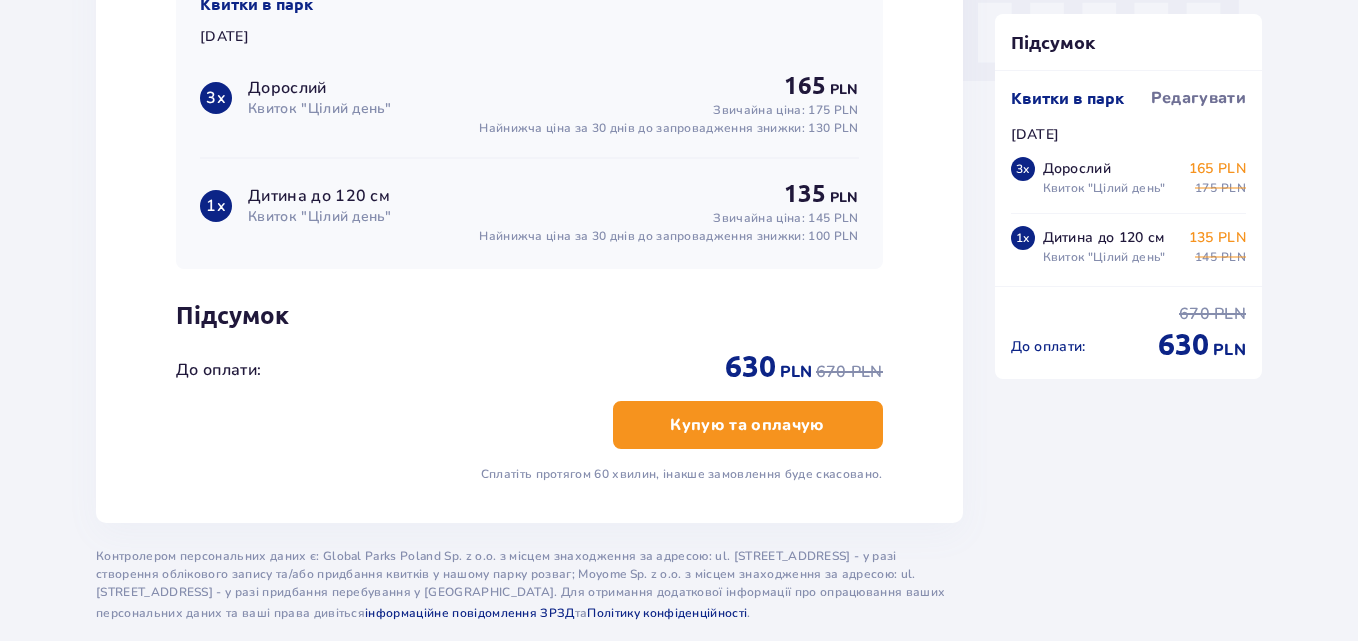 click on "Купую та оплачую" at bounding box center [747, 425] 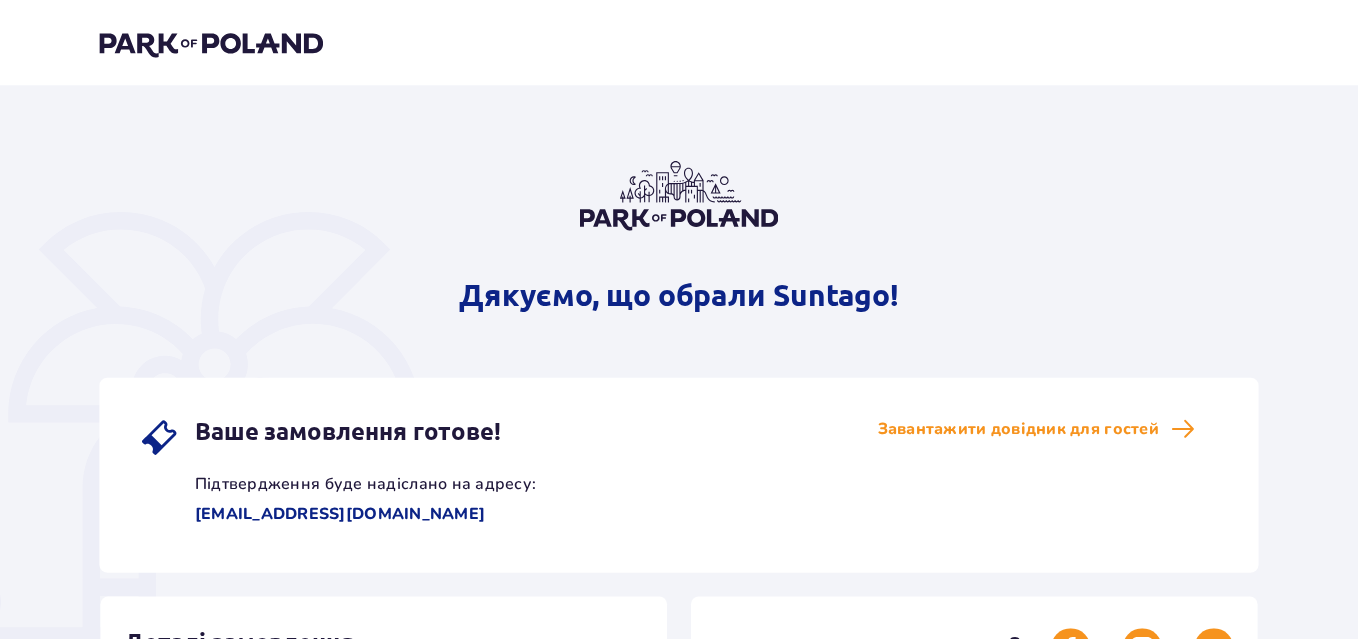 scroll, scrollTop: 0, scrollLeft: 0, axis: both 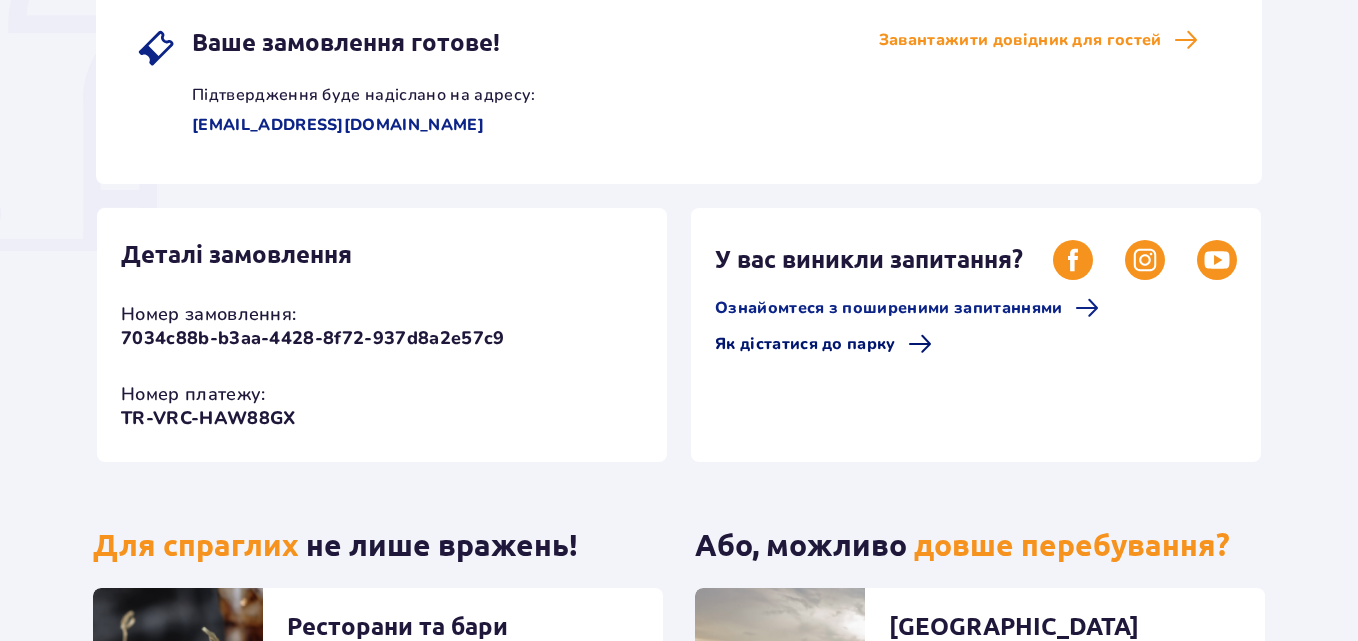 click on "Як дістатися до парку" at bounding box center [805, 344] 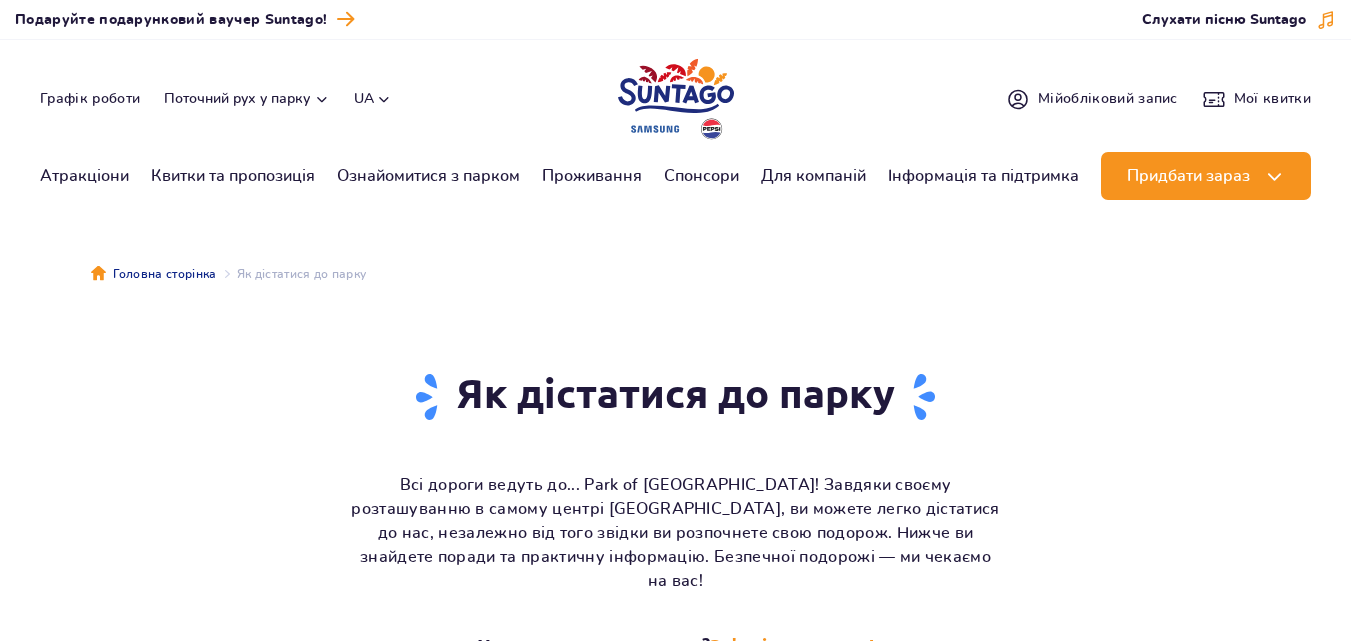 scroll, scrollTop: 0, scrollLeft: 0, axis: both 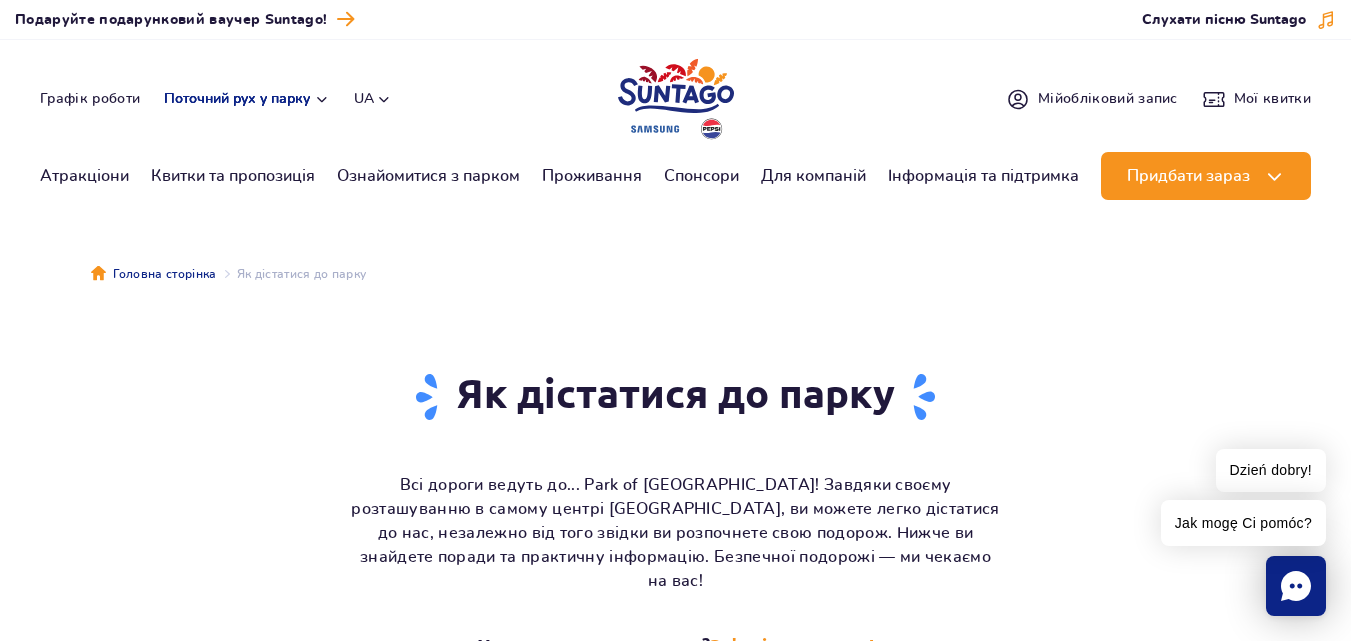 click on "Поточний рух у парку" at bounding box center [247, 99] 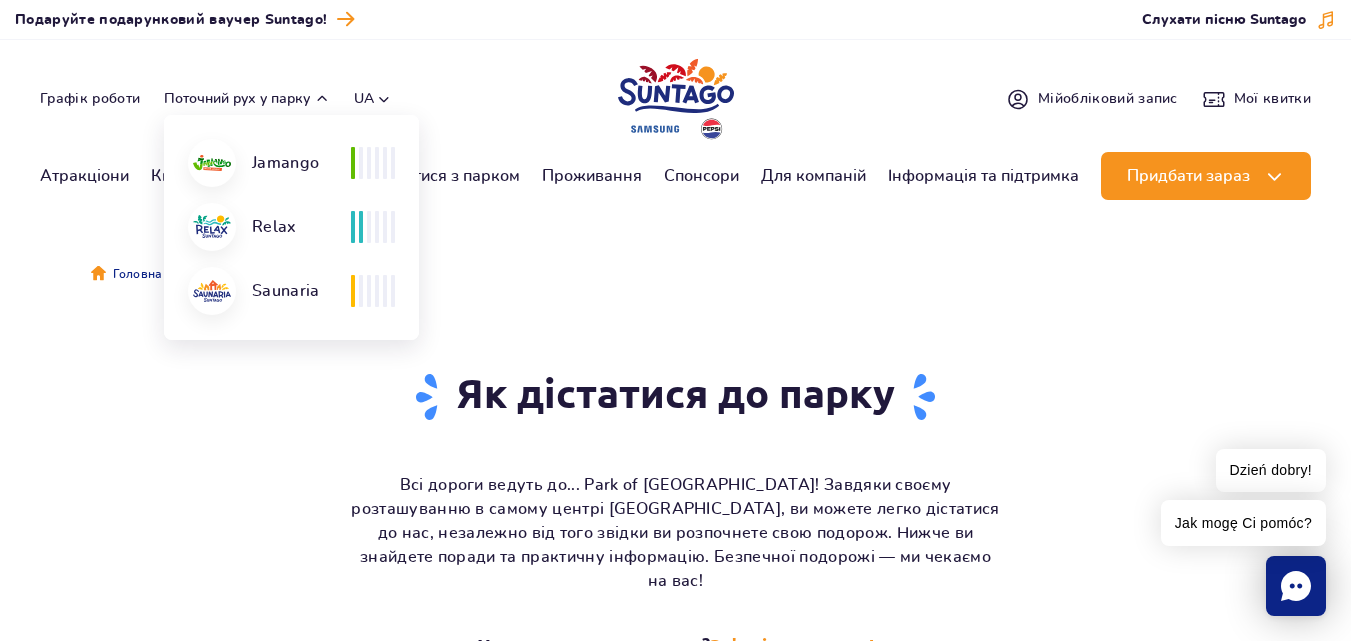 click on "Головна сторінка
Як дістатися до парку" at bounding box center (676, 274) 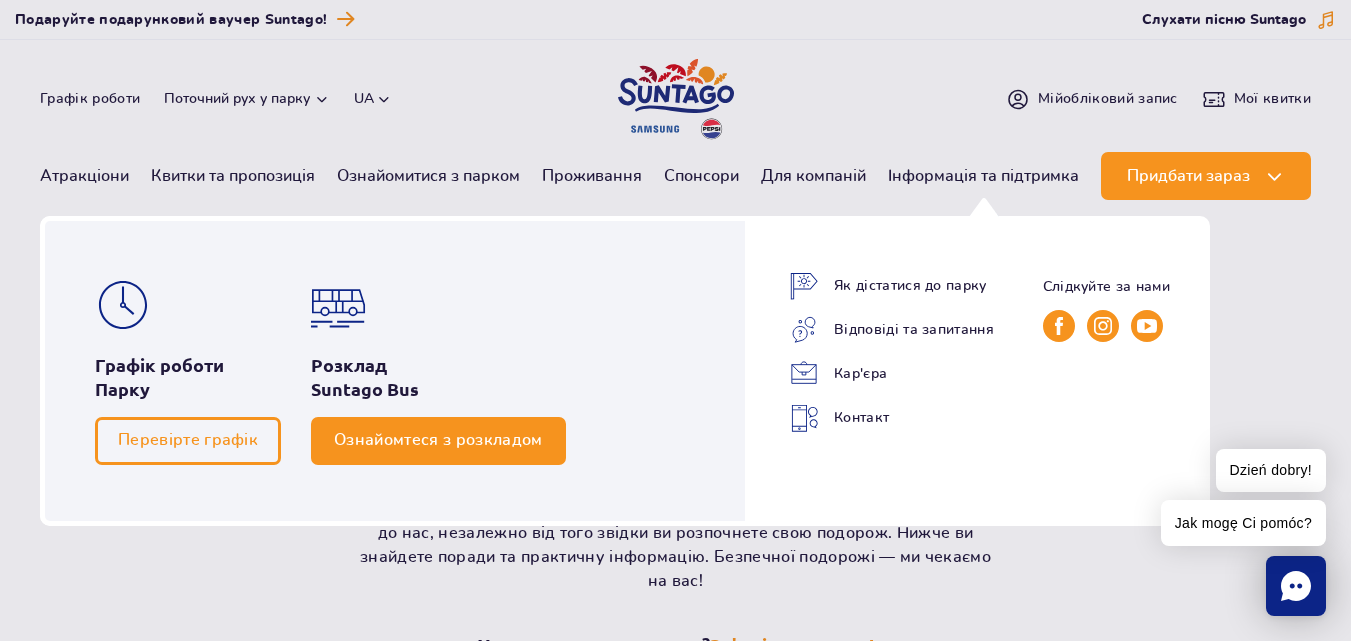 click on "Ознайомтеся з розкладом" at bounding box center (438, 440) 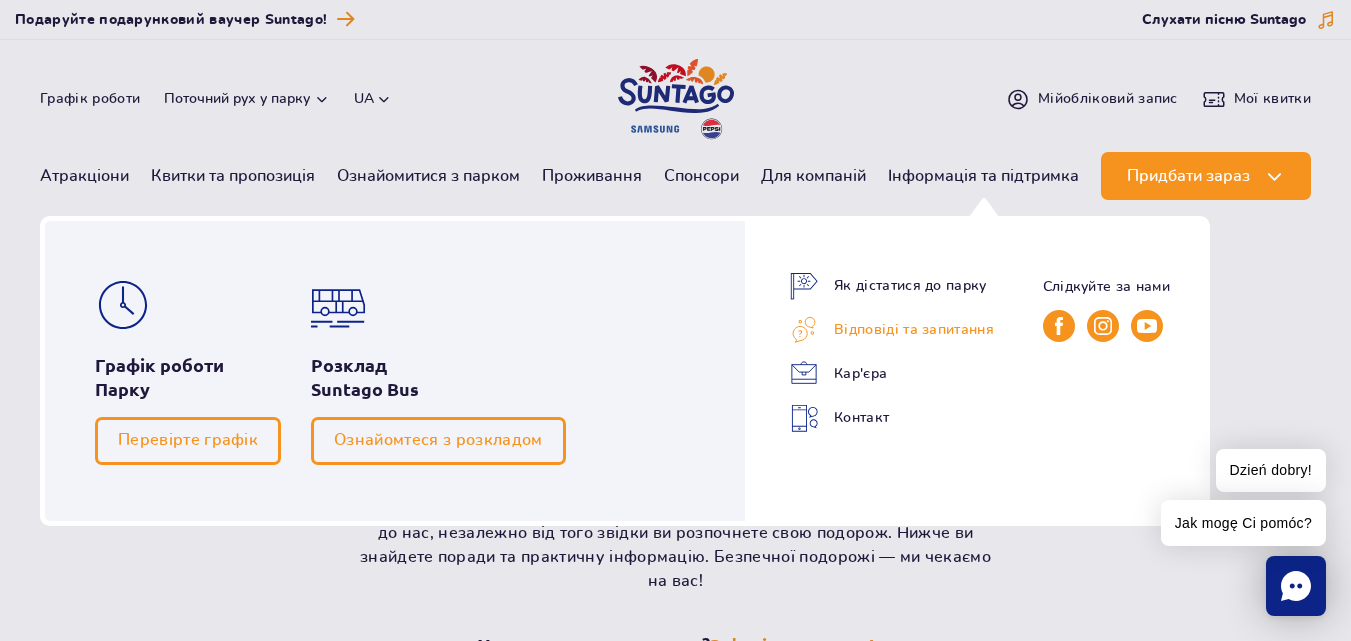 click on "Відповіді та запитання" at bounding box center (892, 330) 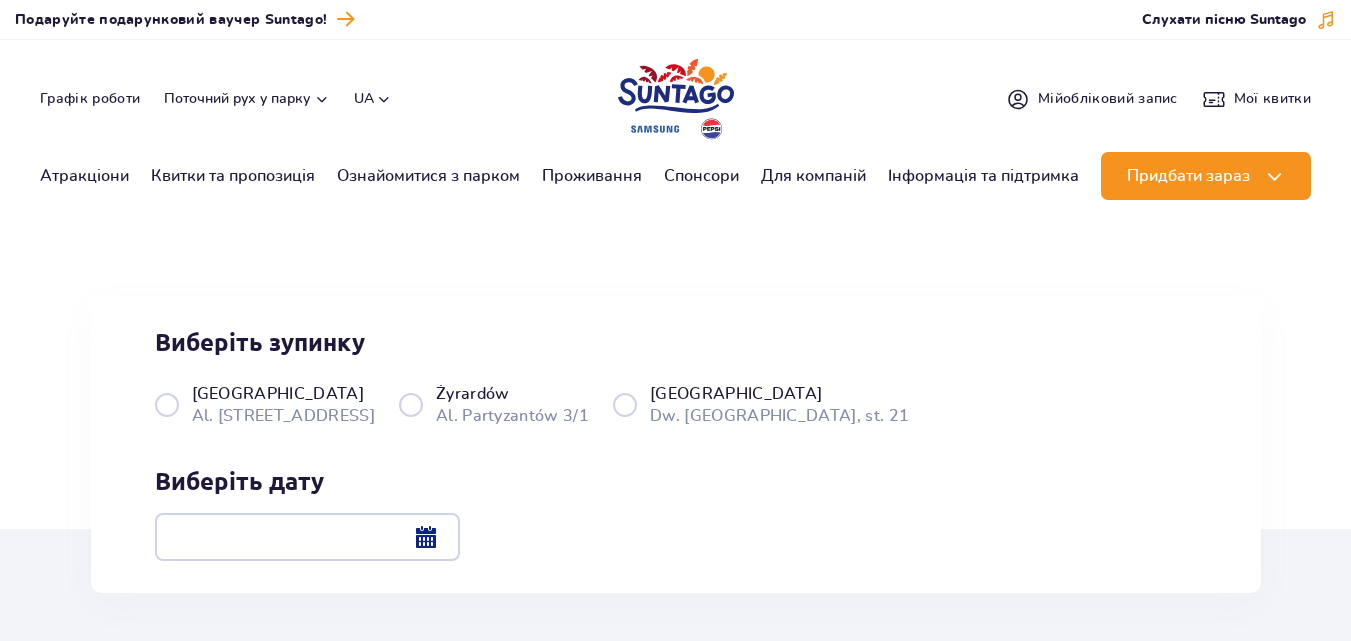 scroll, scrollTop: 0, scrollLeft: 0, axis: both 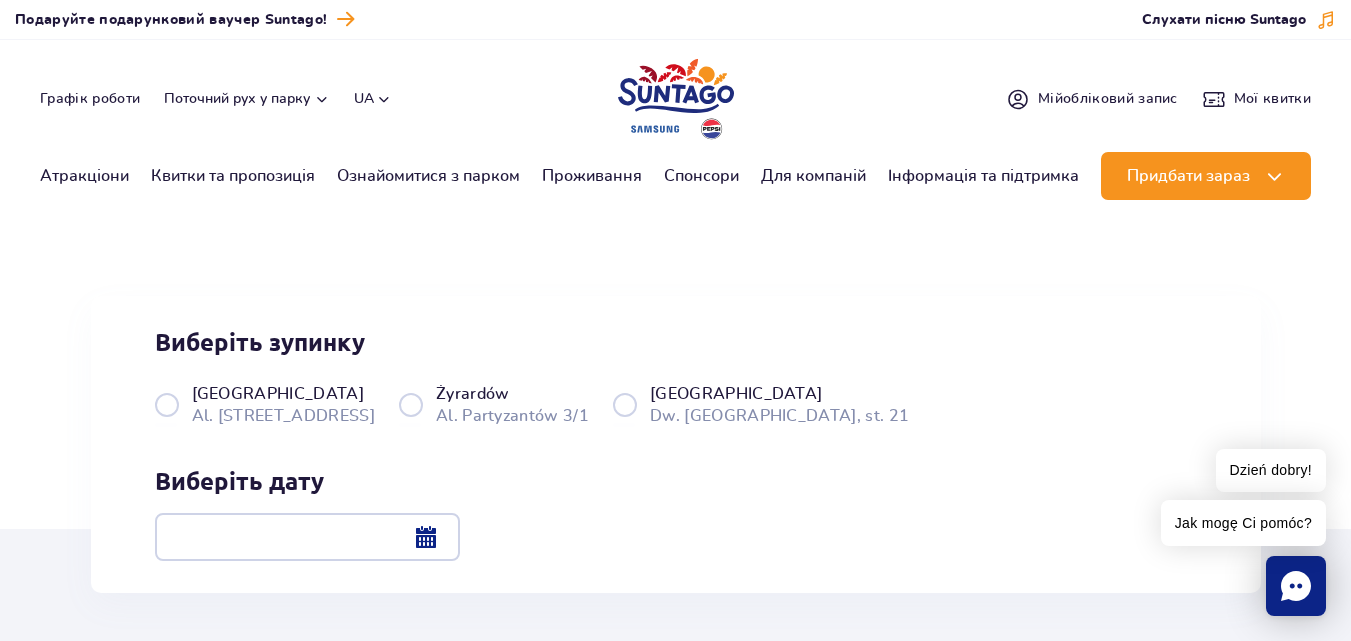 click on "Warszawa Al. [STREET_ADDRESS]" at bounding box center (265, 404) 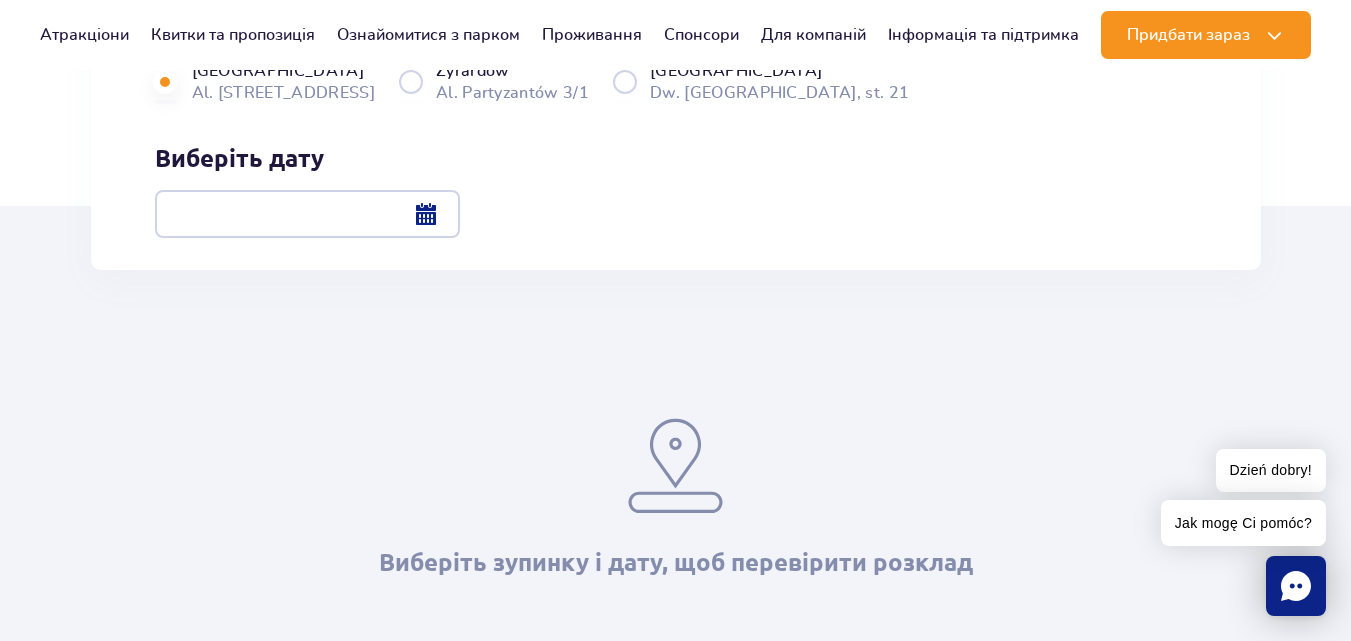 scroll, scrollTop: 319, scrollLeft: 0, axis: vertical 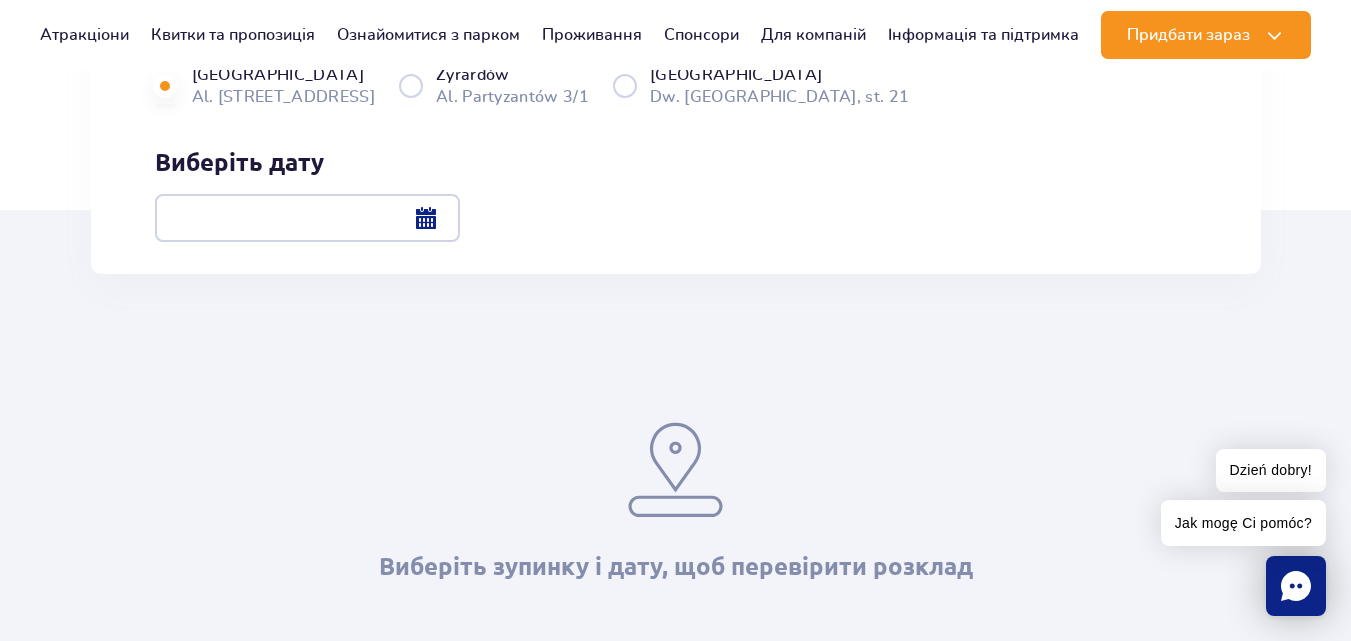 click at bounding box center [307, 218] 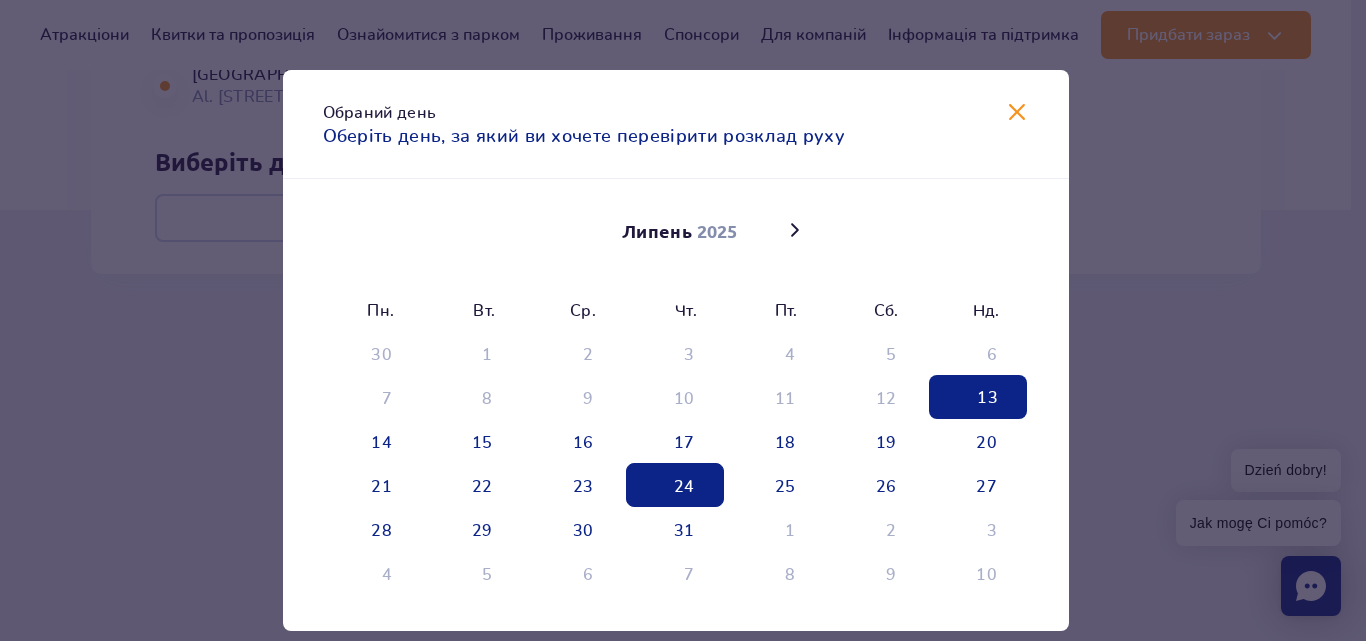 click on "24" at bounding box center [675, 485] 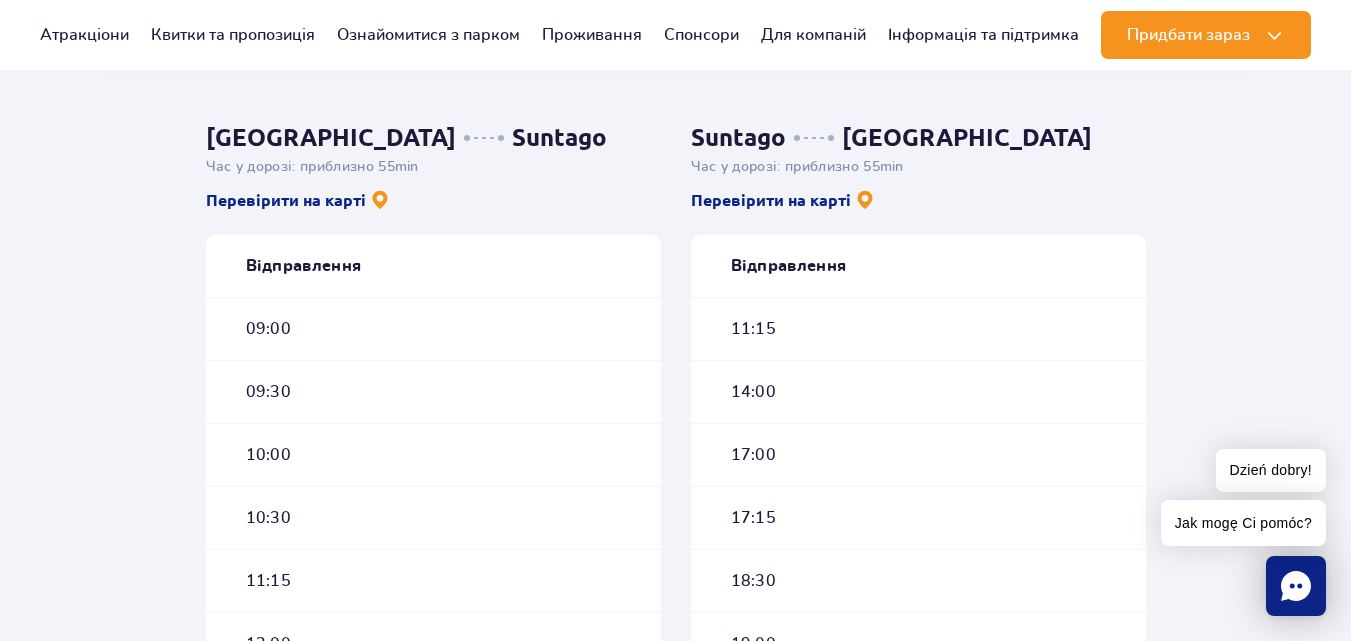 scroll, scrollTop: 485, scrollLeft: 0, axis: vertical 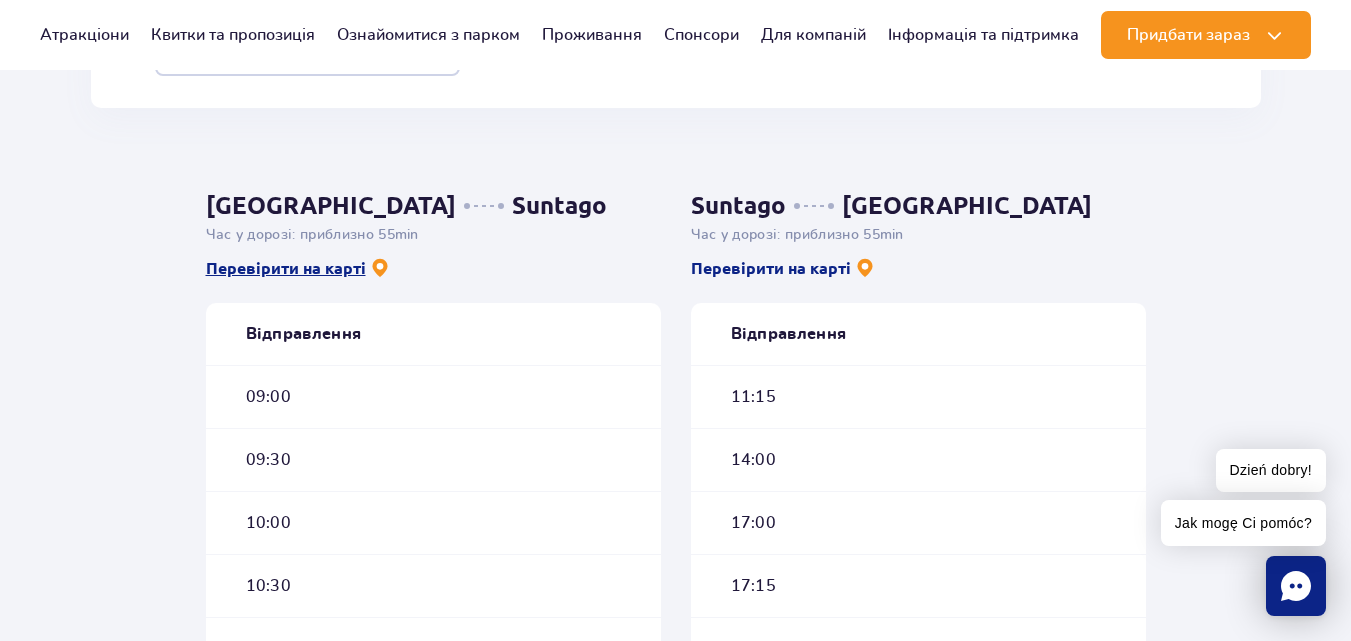 click on "Перевірити на карті" at bounding box center [298, 268] 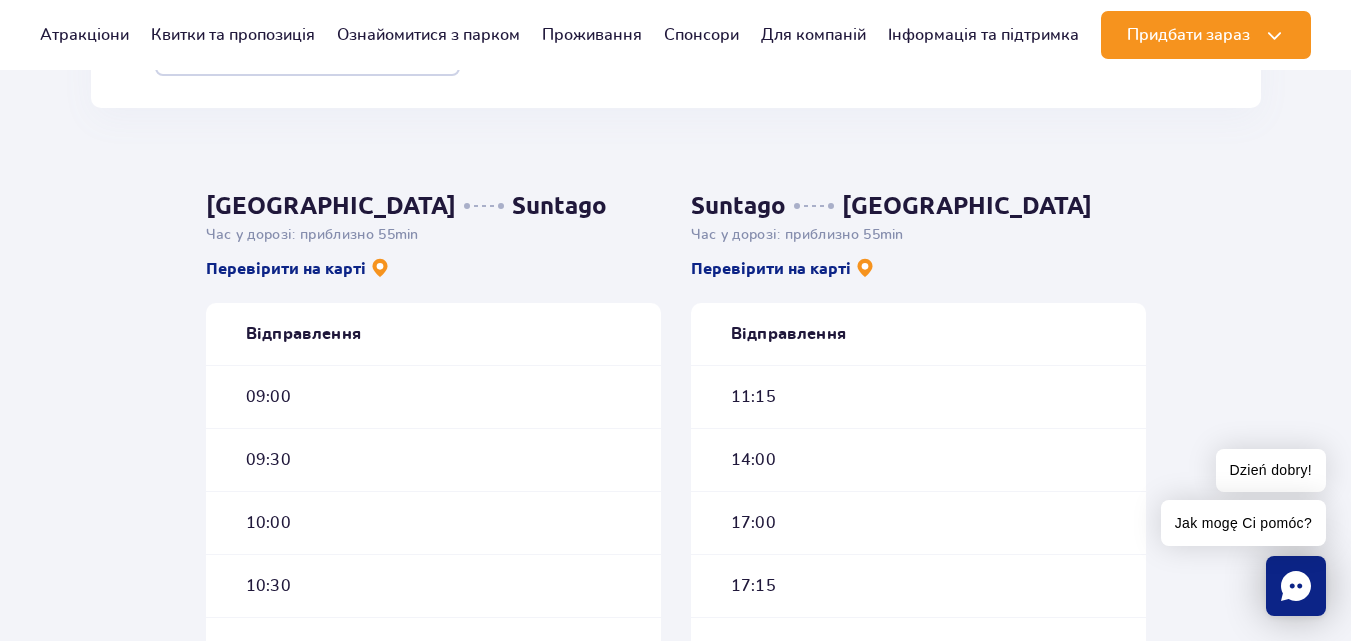 drag, startPoint x: 1330, startPoint y: 244, endPoint x: 1354, endPoint y: 148, distance: 98.95454 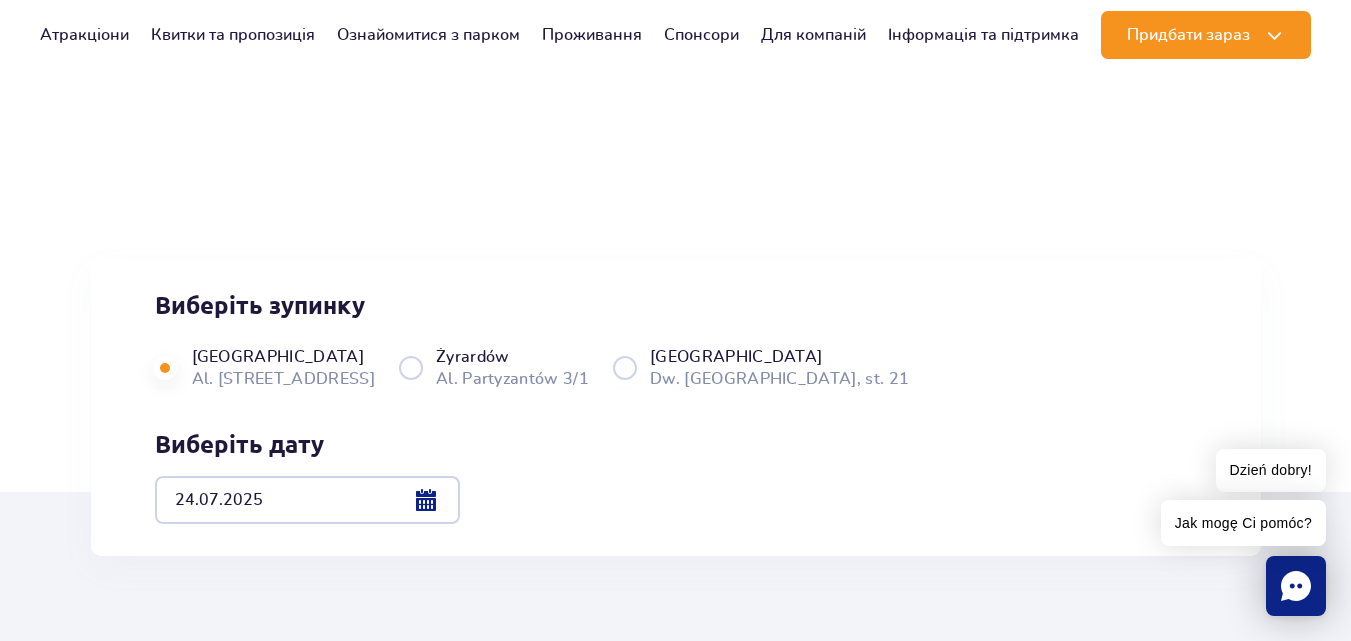 scroll, scrollTop: 0, scrollLeft: 0, axis: both 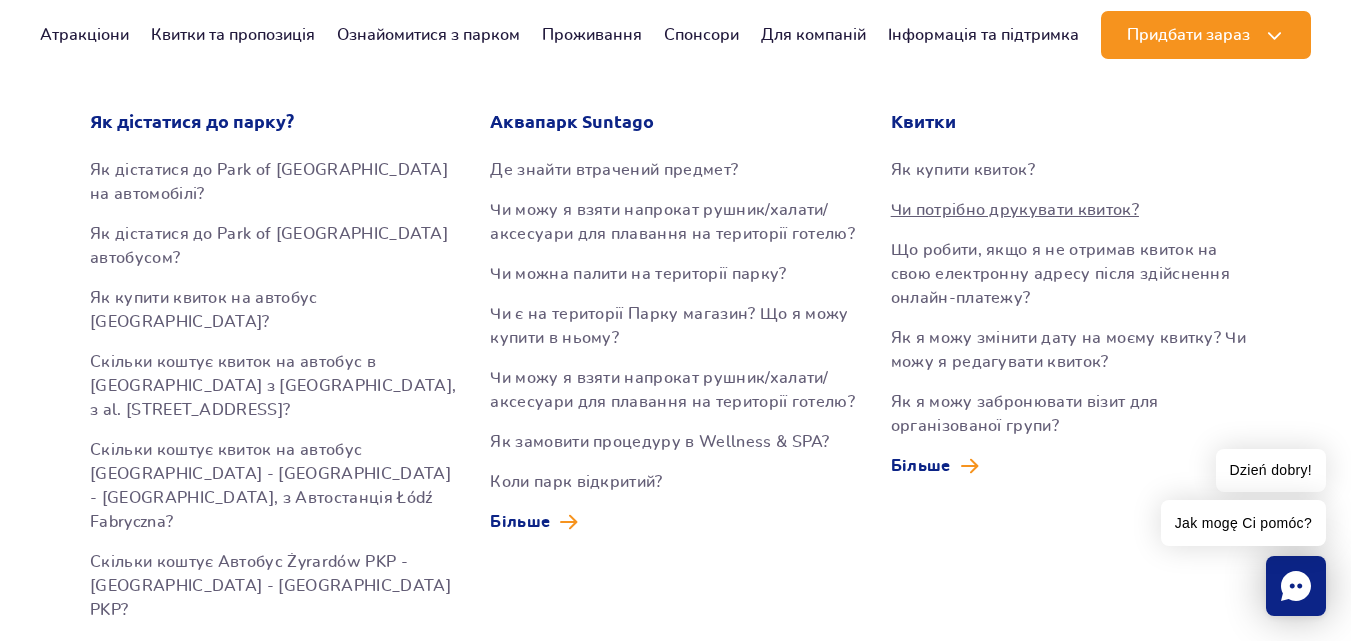click on "Чи потрібно друкувати квиток?" at bounding box center [1076, 210] 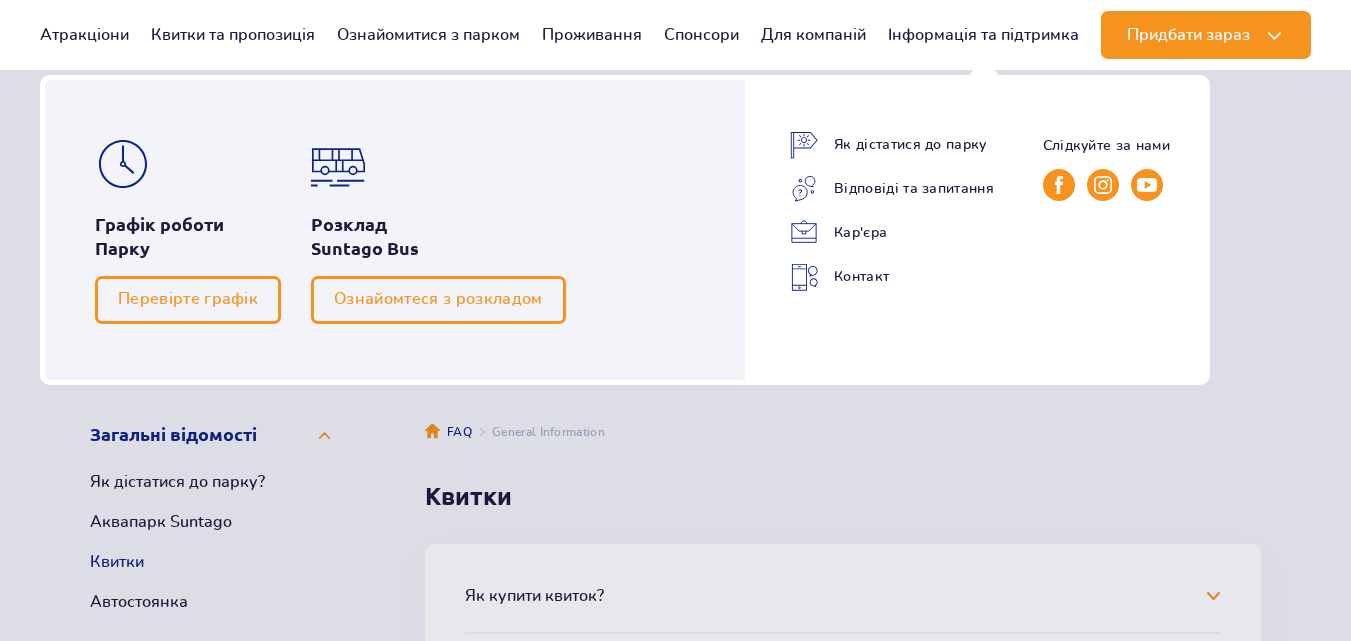 scroll, scrollTop: 522, scrollLeft: 0, axis: vertical 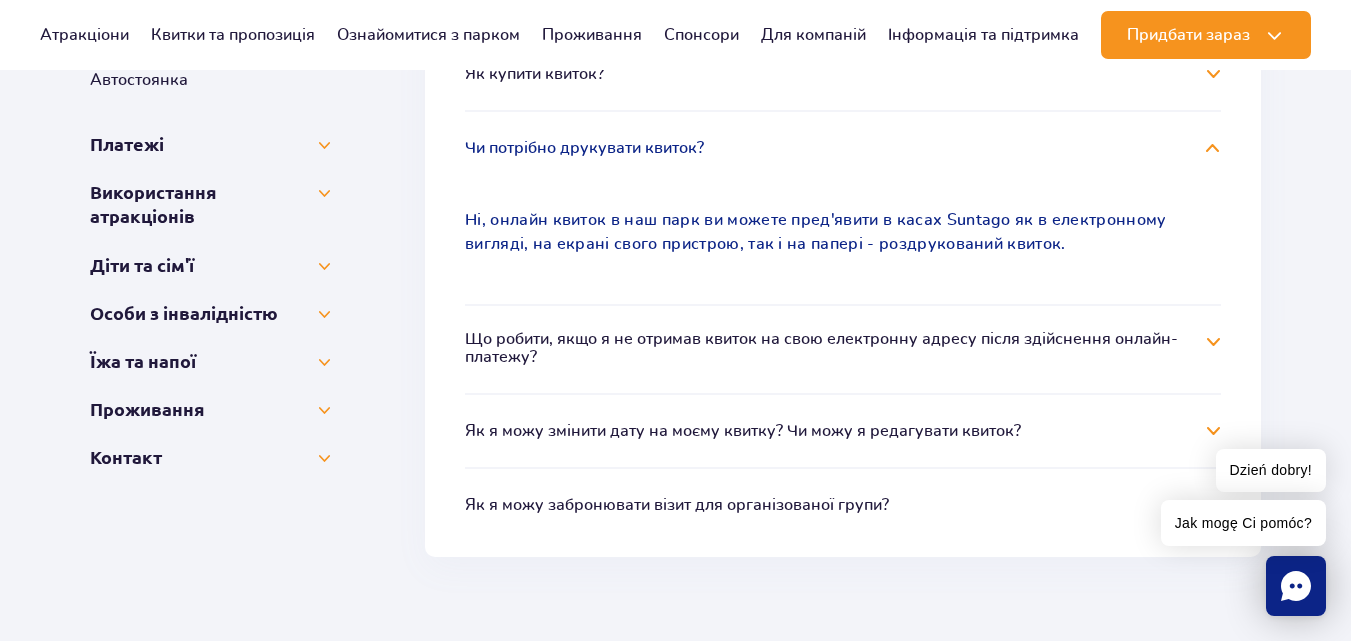 click on "Чи потрібно друкувати квиток?" at bounding box center (843, 148) 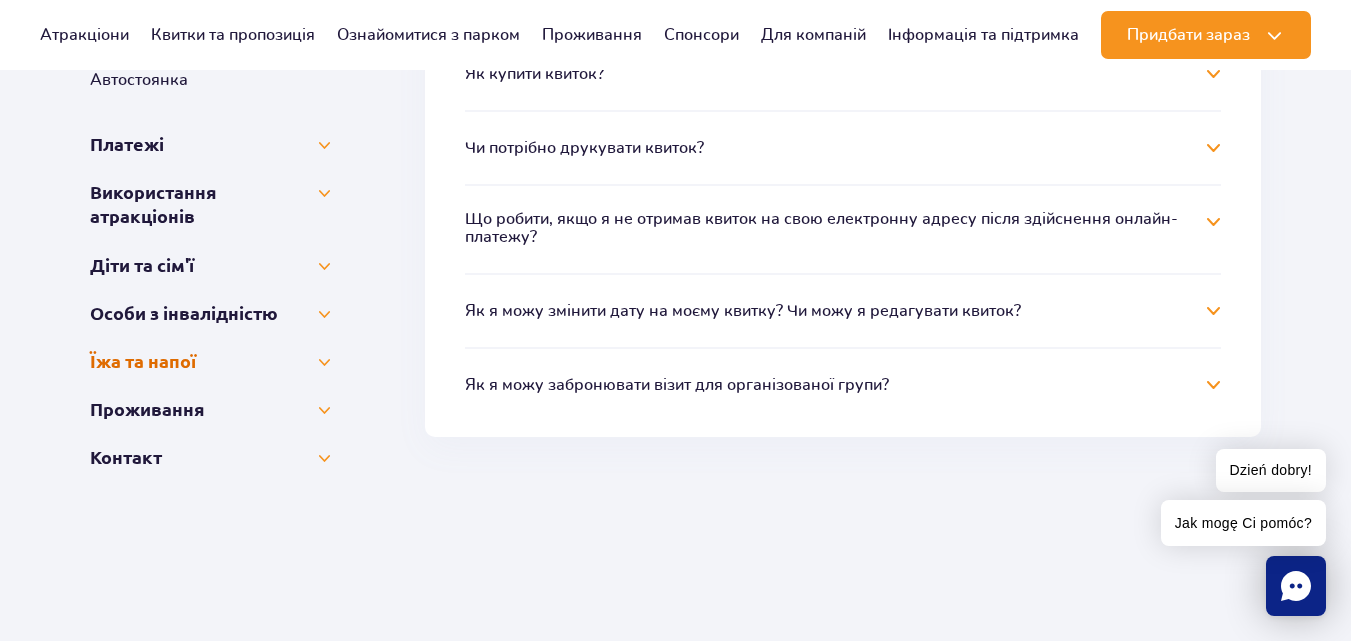 click on "Їжа та напої" at bounding box center [210, 361] 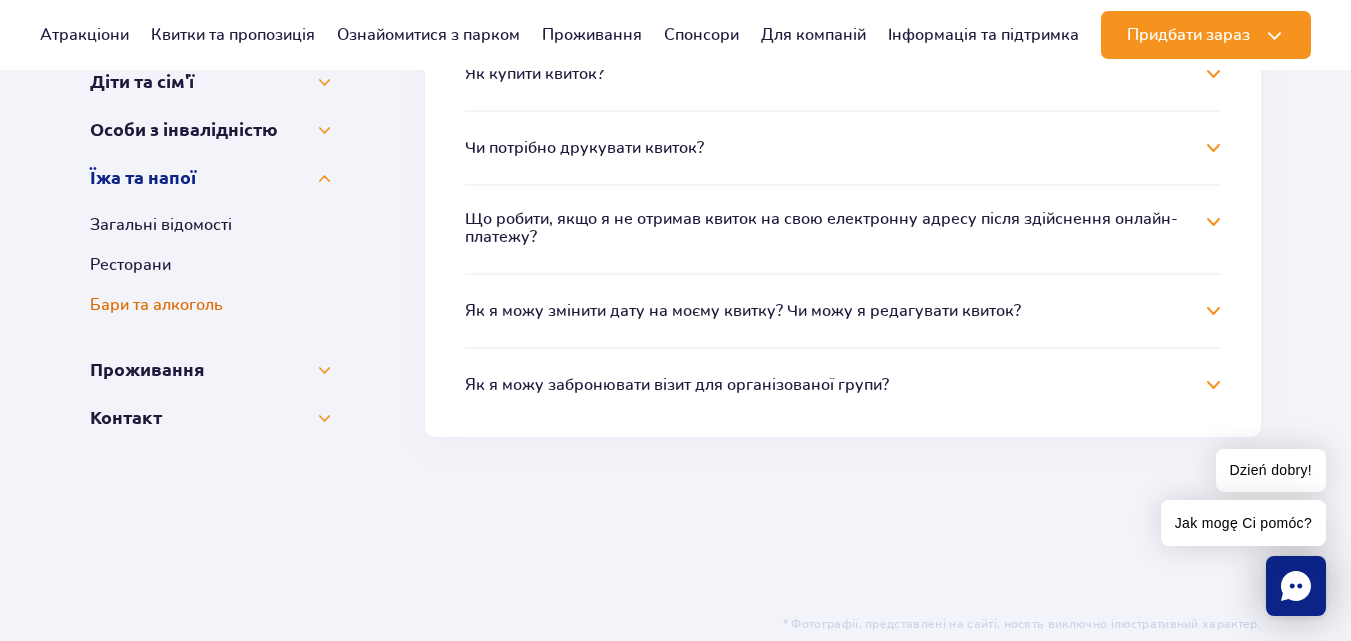 click on "Бари та алкоголь" at bounding box center (210, 305) 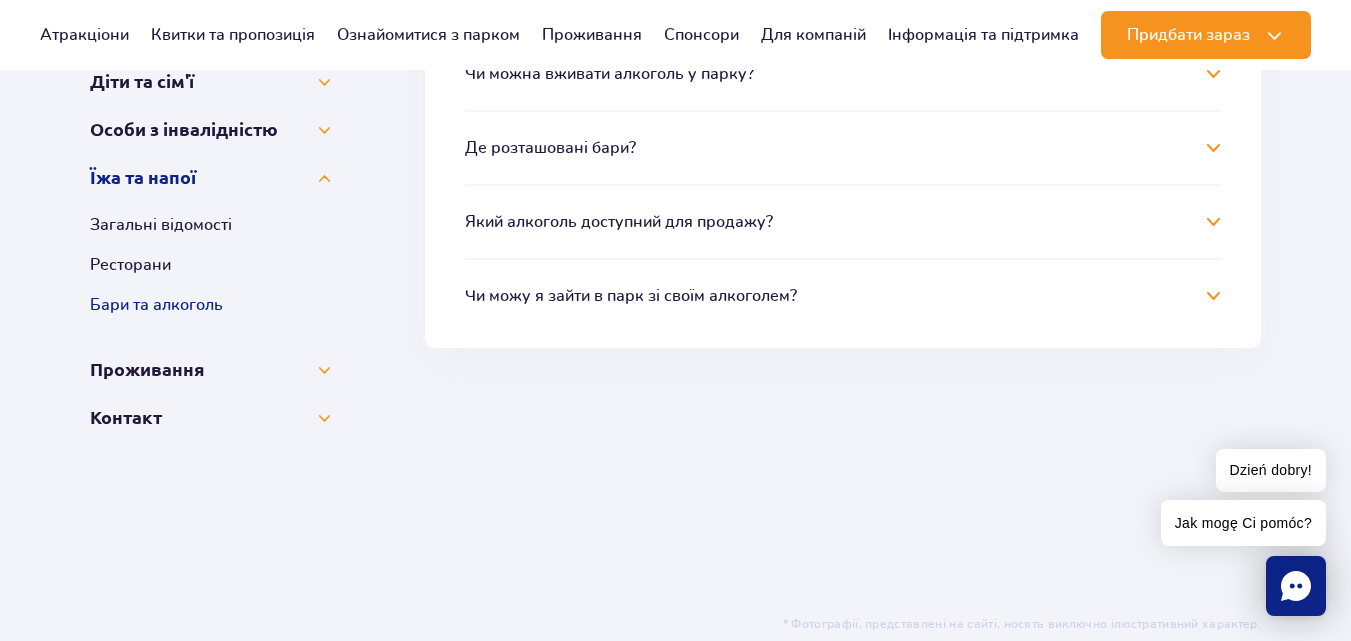 click on "Де розташовані бари?" at bounding box center [843, 148] 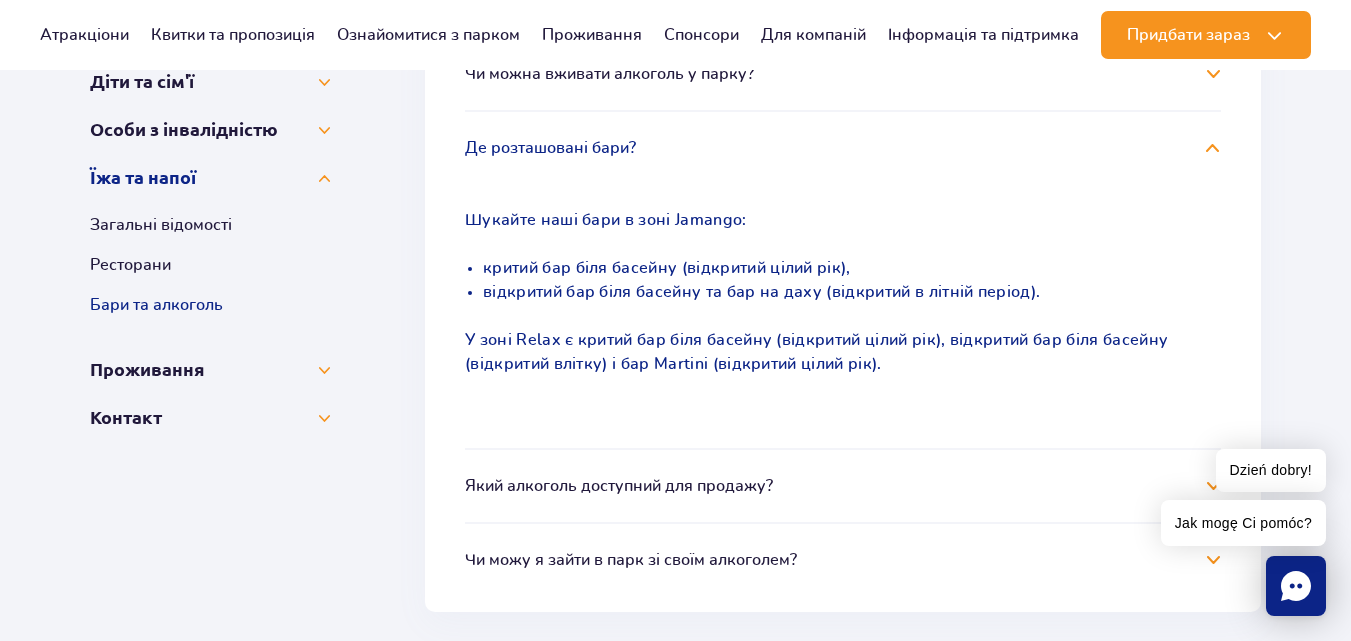 click on "Де розташовані бари?" at bounding box center [843, 148] 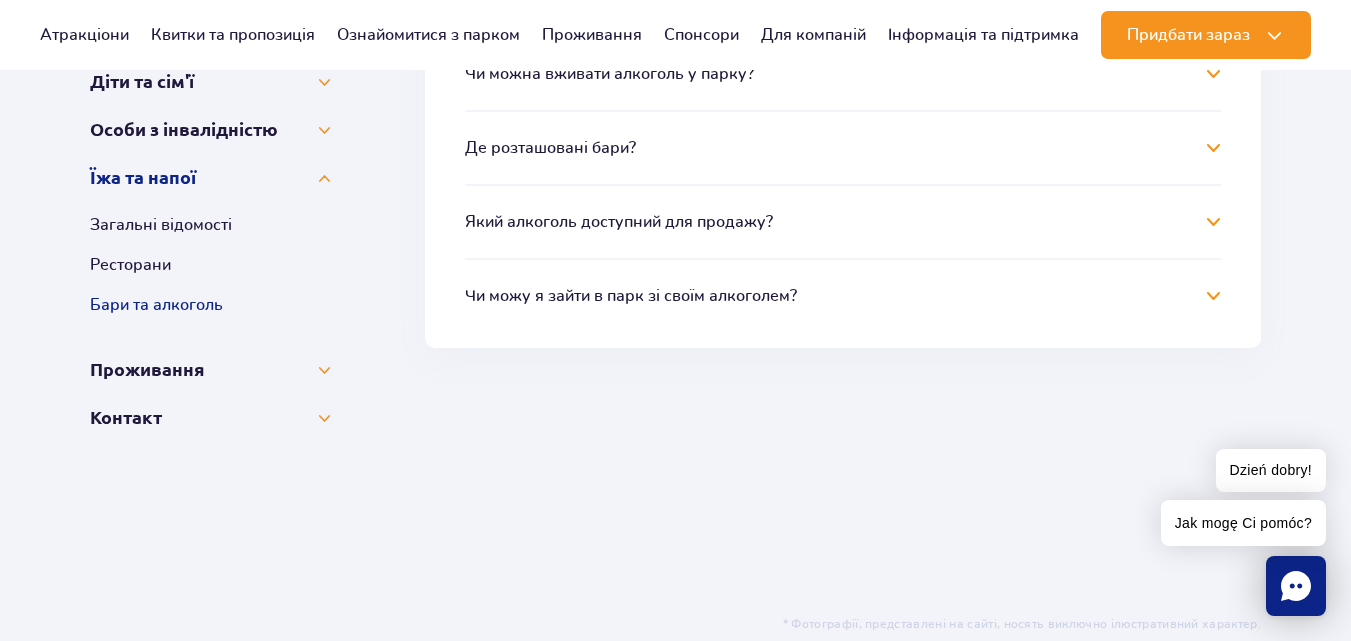 click on "Який алкоголь доступний для продажу?" at bounding box center (843, 222) 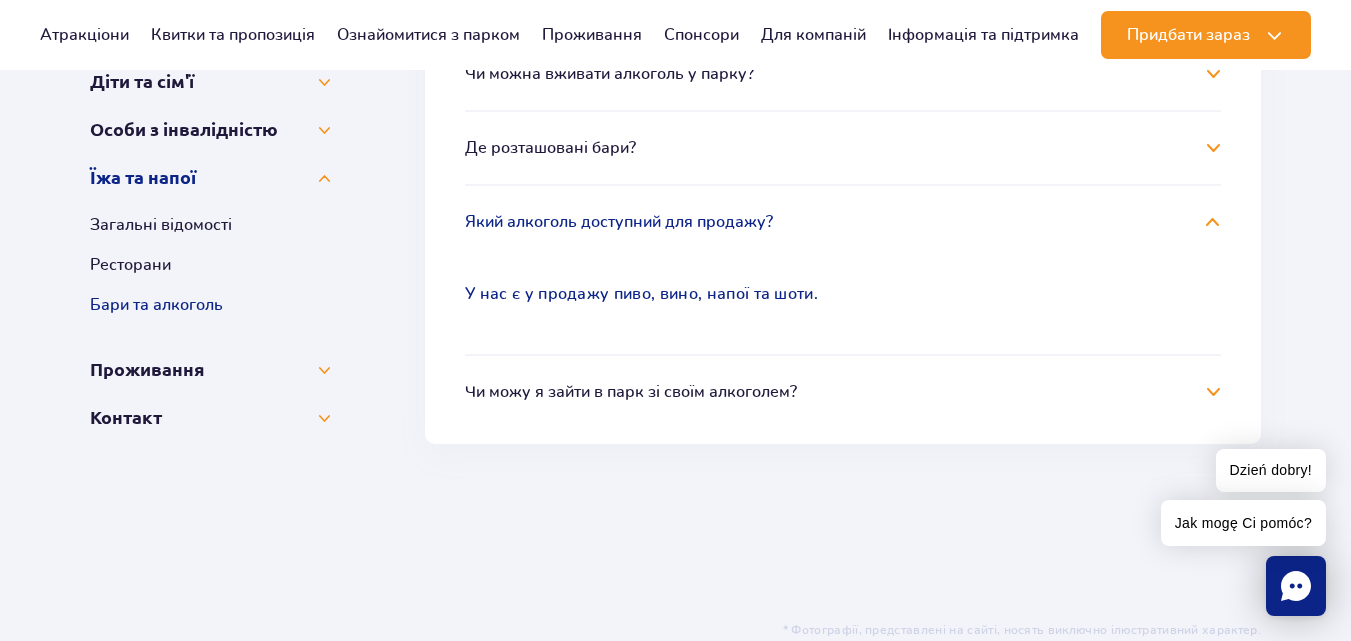click on "Який алкоголь доступний для продажу?" at bounding box center [843, 222] 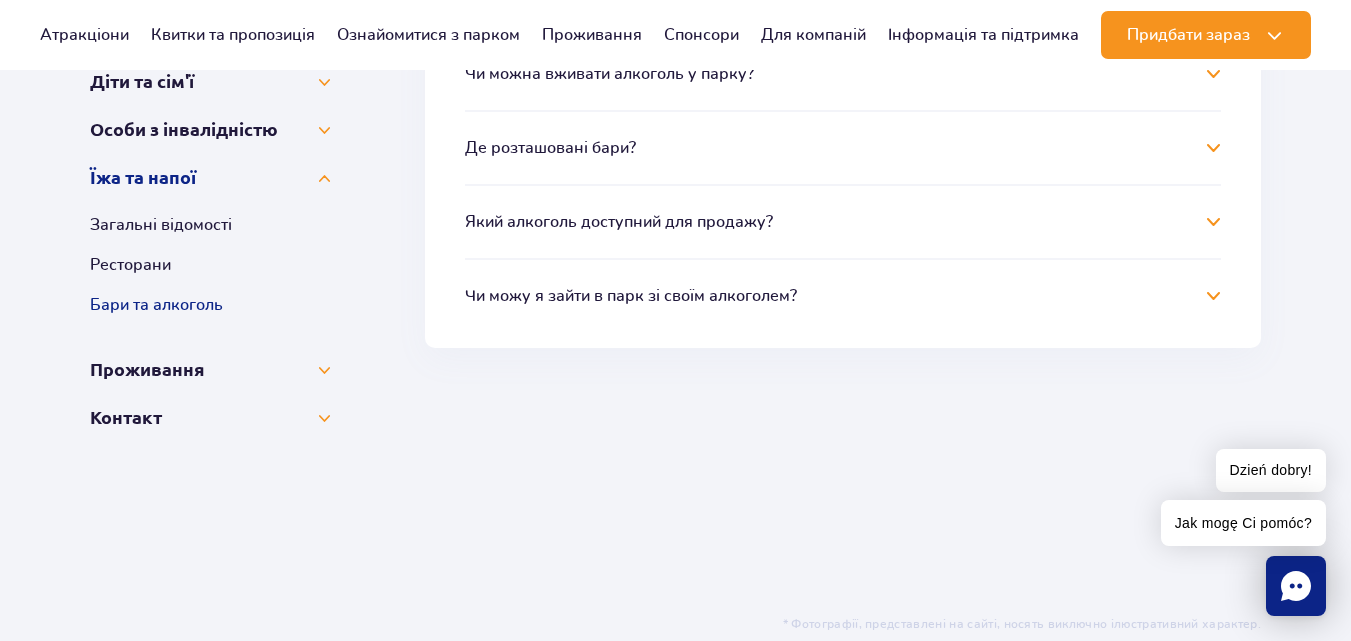 click on "Чи можу я зайти в парк зі своїм алкоголем?" at bounding box center (843, 296) 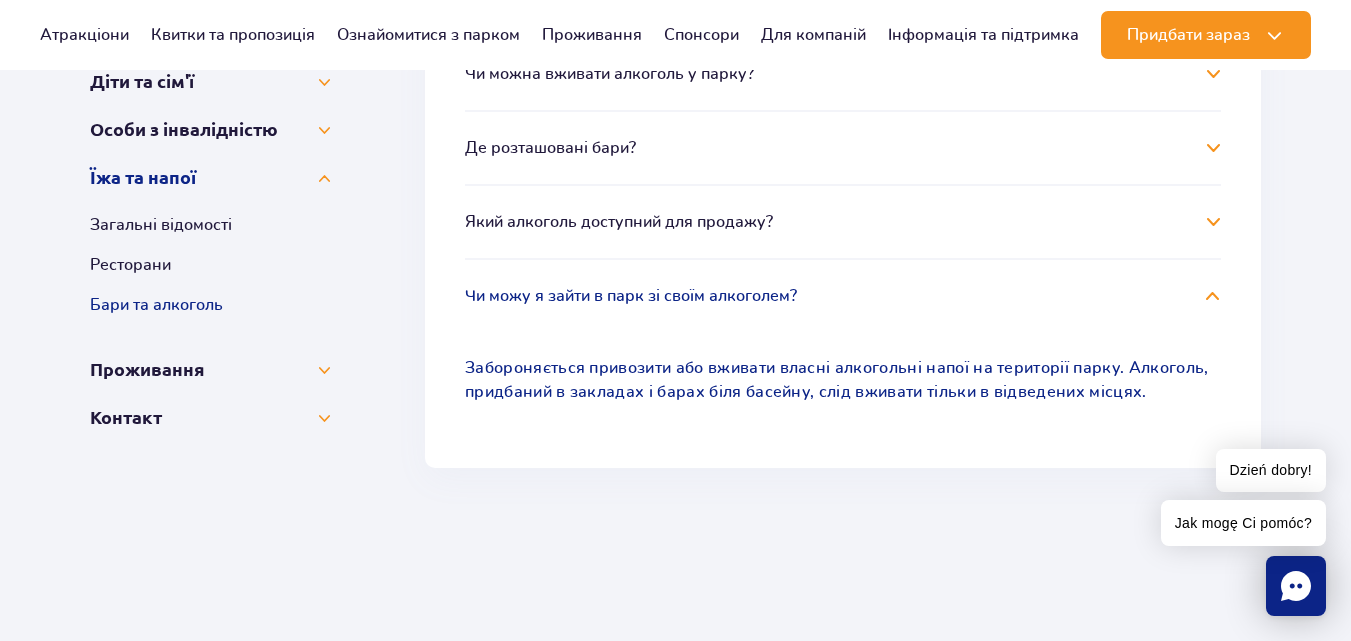 click on "Чи можу я зайти в парк зі своїм алкоголем?" at bounding box center (843, 296) 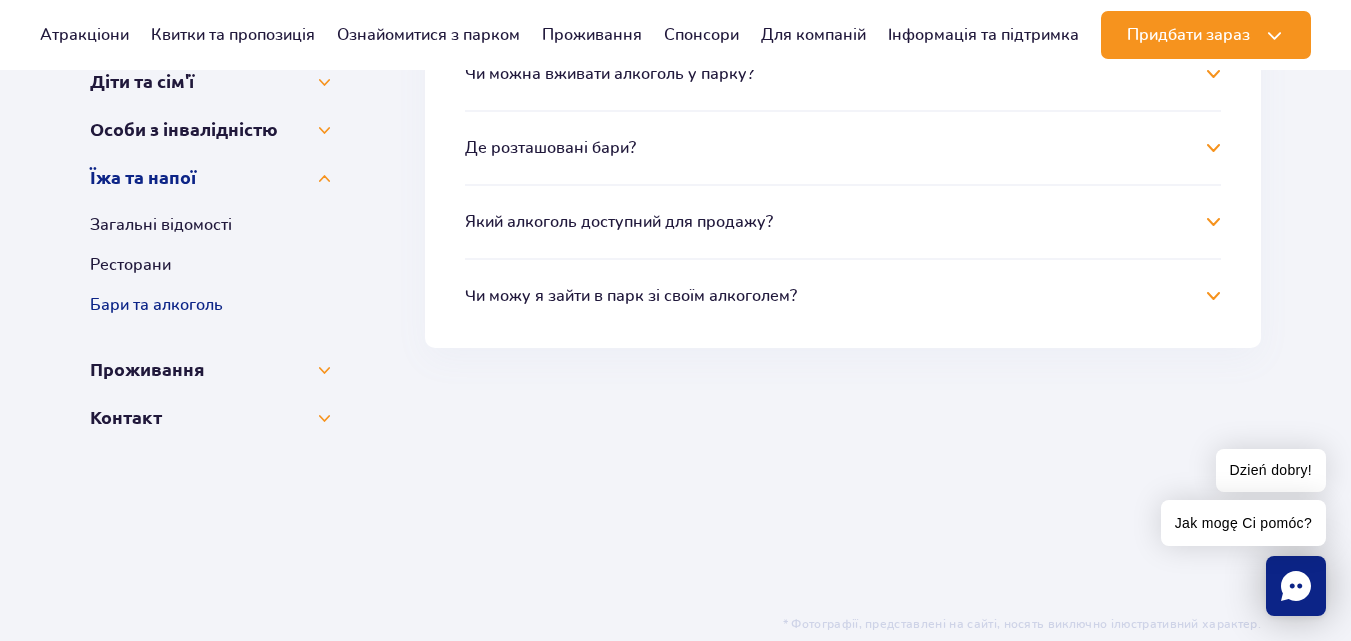 click on "Чи можна вживати алкоголь у парку?" at bounding box center [843, 74] 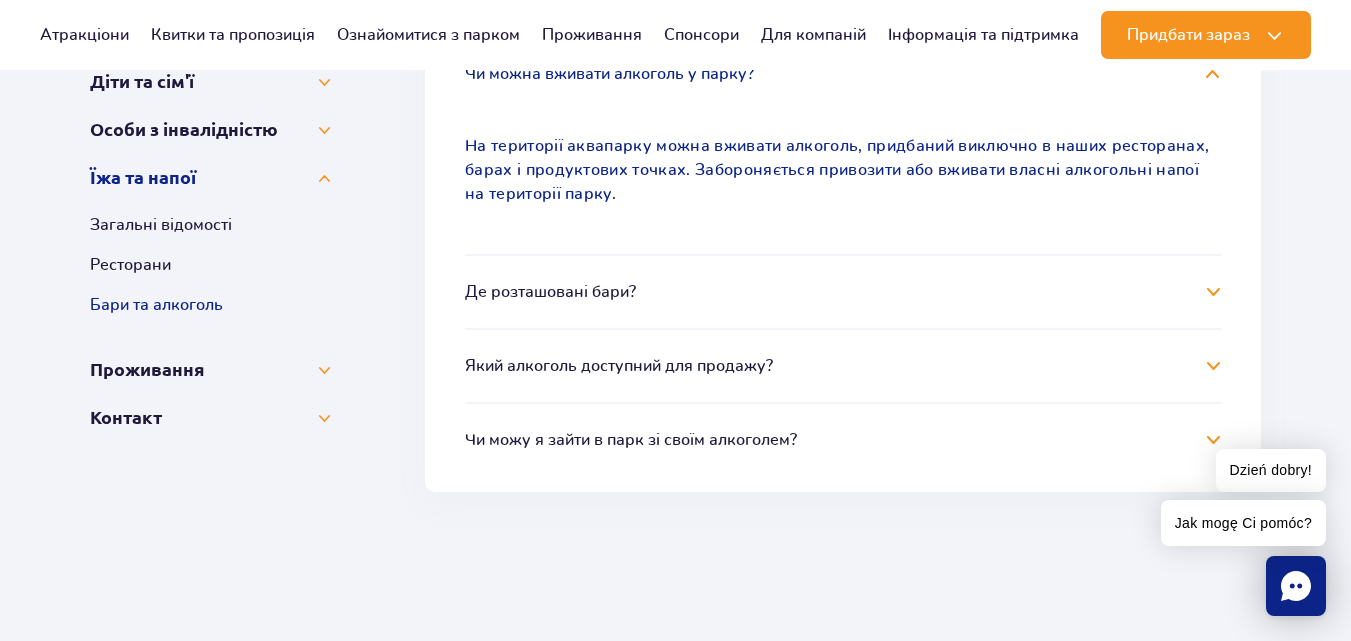 click on "Чи можна вживати алкоголь у парку?" at bounding box center (843, 74) 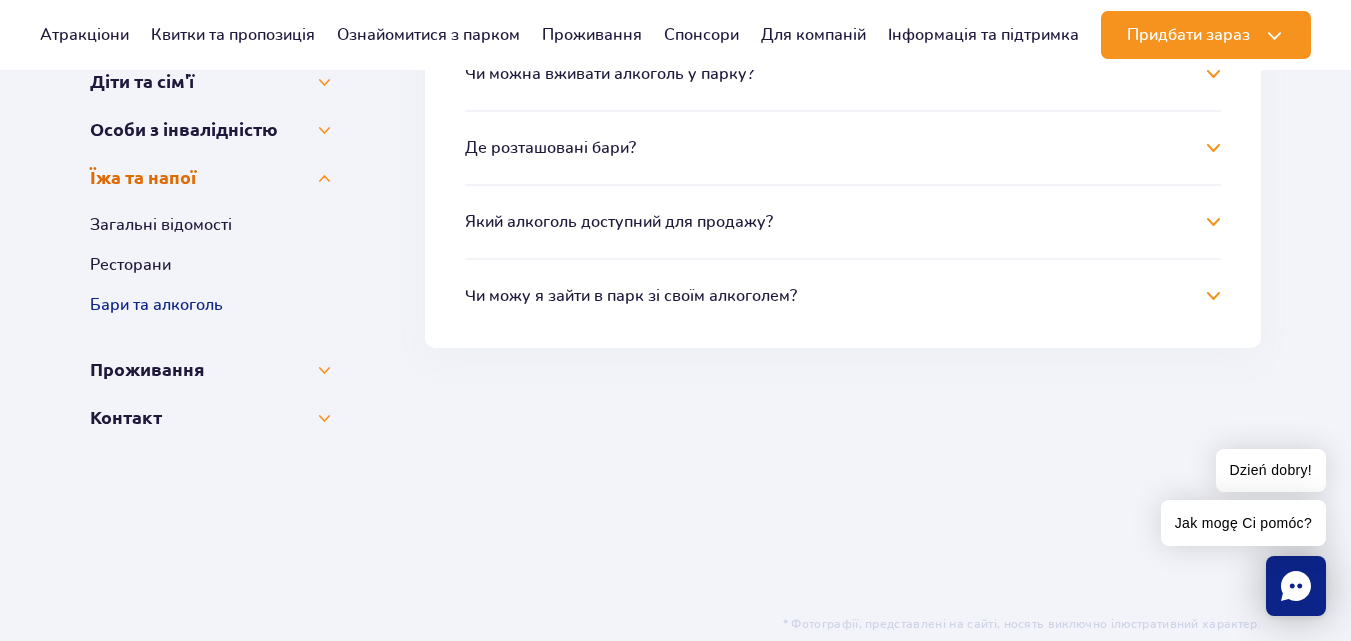 click on "Їжа та напої" at bounding box center (210, 177) 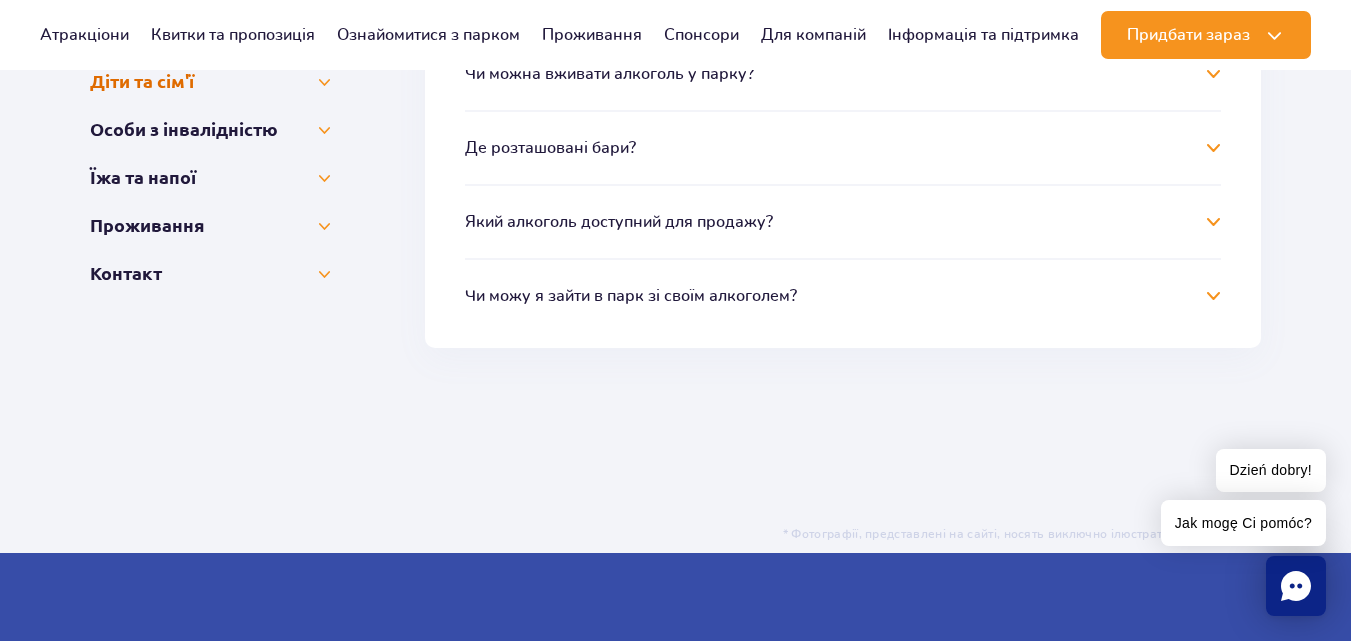 click on "Діти та сім'ї" at bounding box center [210, 81] 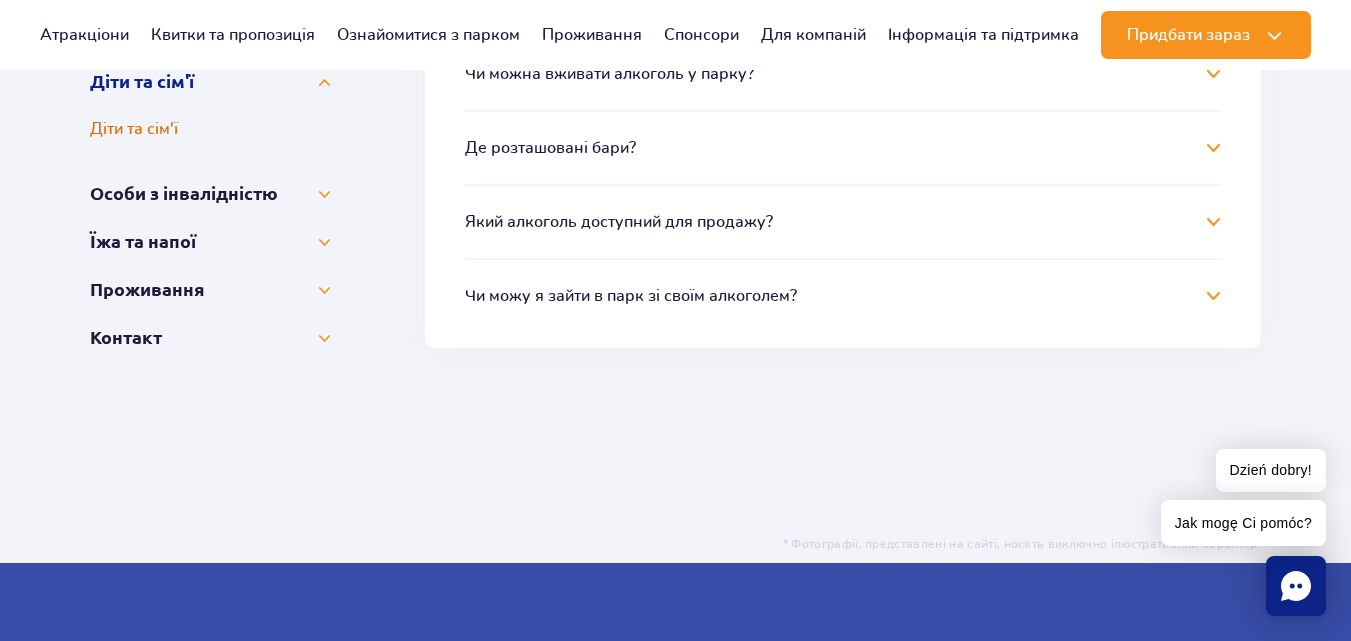 click on "Діти та сім'ї" at bounding box center (210, 129) 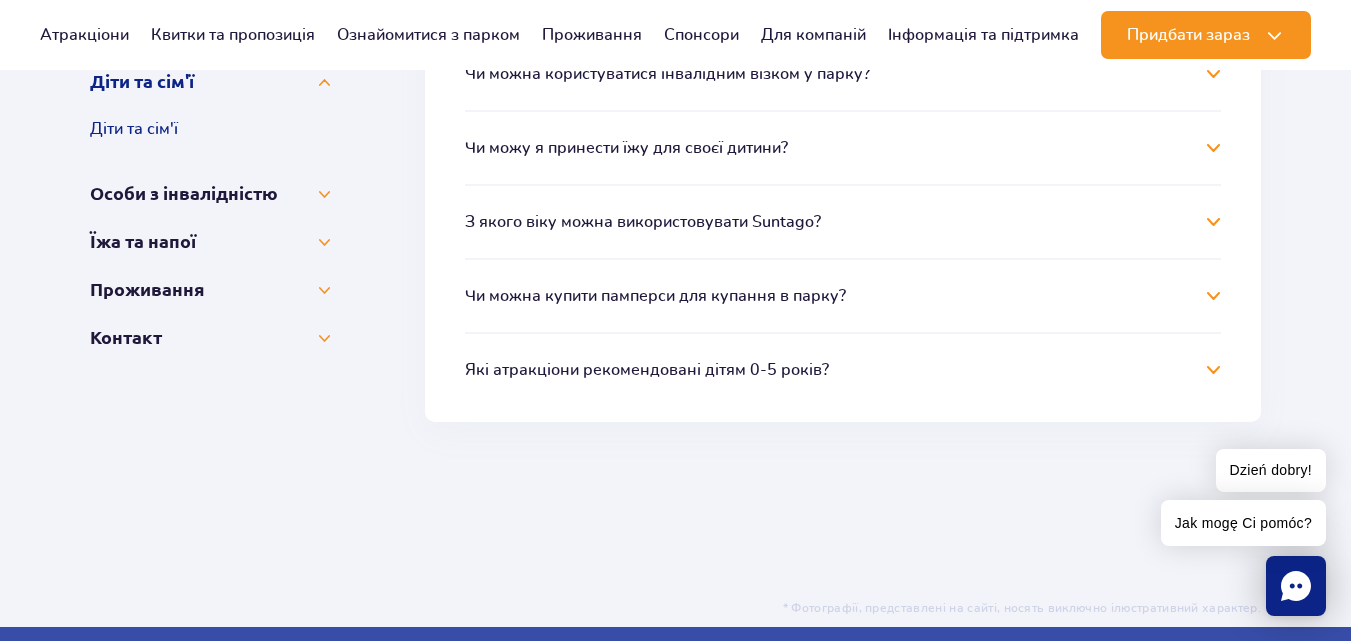click on "Які атракціони рекомендовані дітям 0-5 років?" at bounding box center [843, 370] 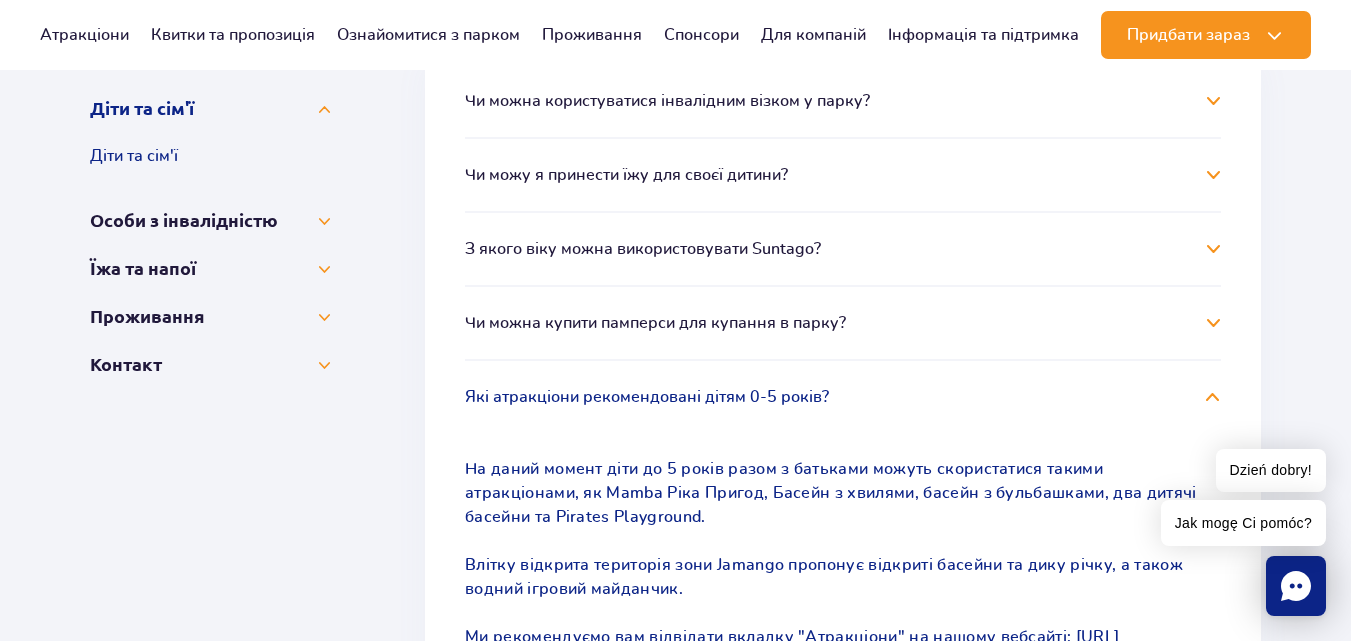 scroll, scrollTop: 513, scrollLeft: 0, axis: vertical 